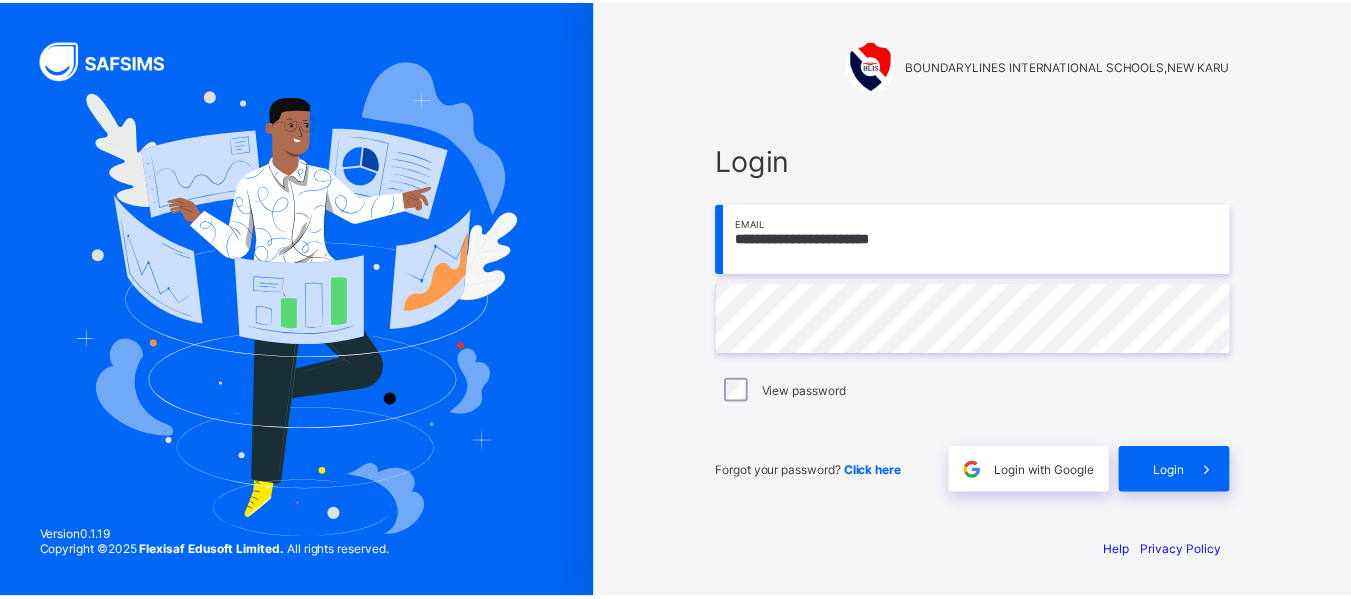 scroll, scrollTop: 0, scrollLeft: 0, axis: both 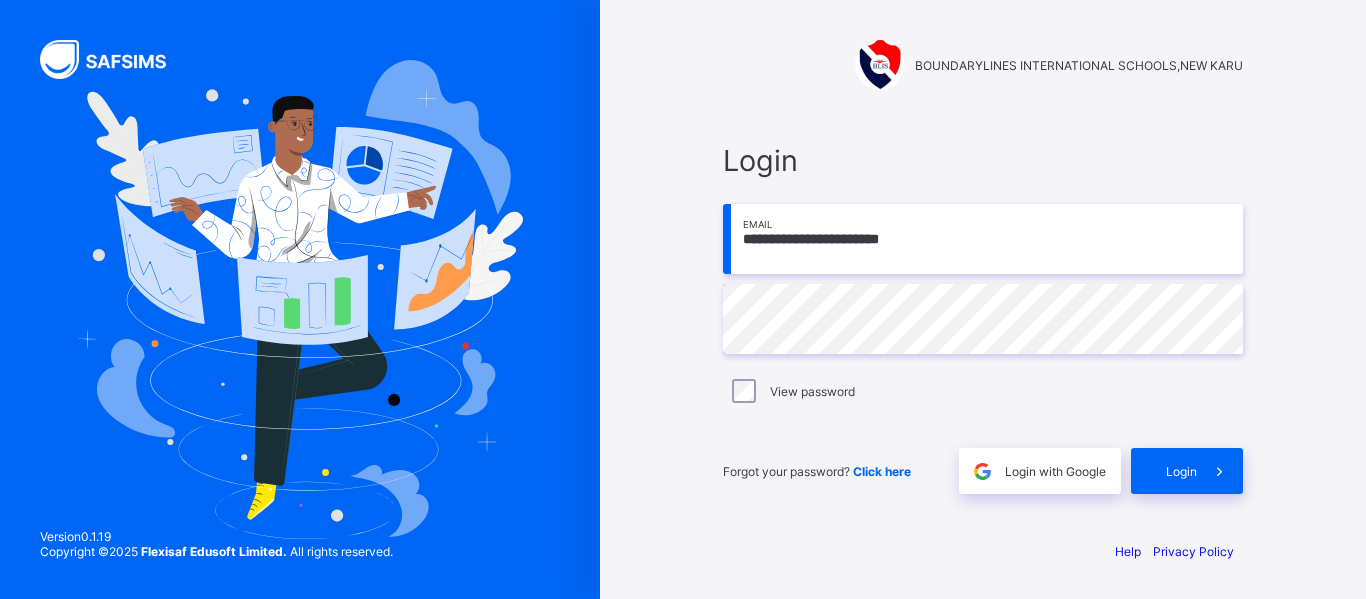 click on "**********" at bounding box center [983, 239] 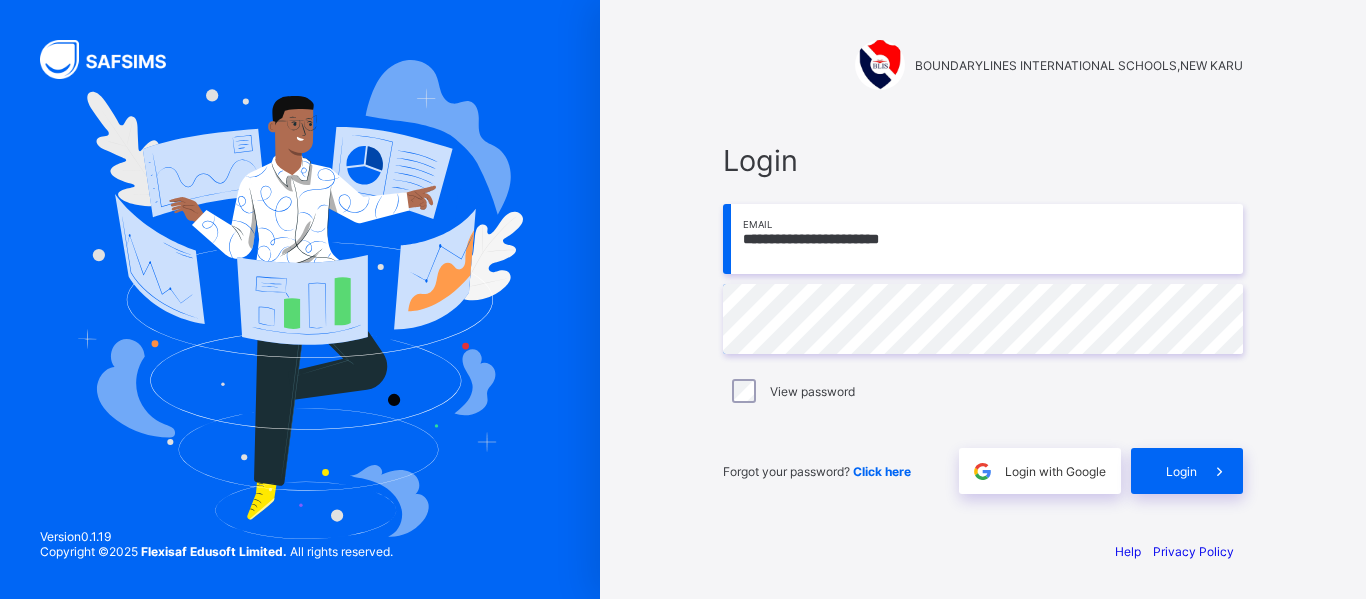 click on "**********" at bounding box center [983, 239] 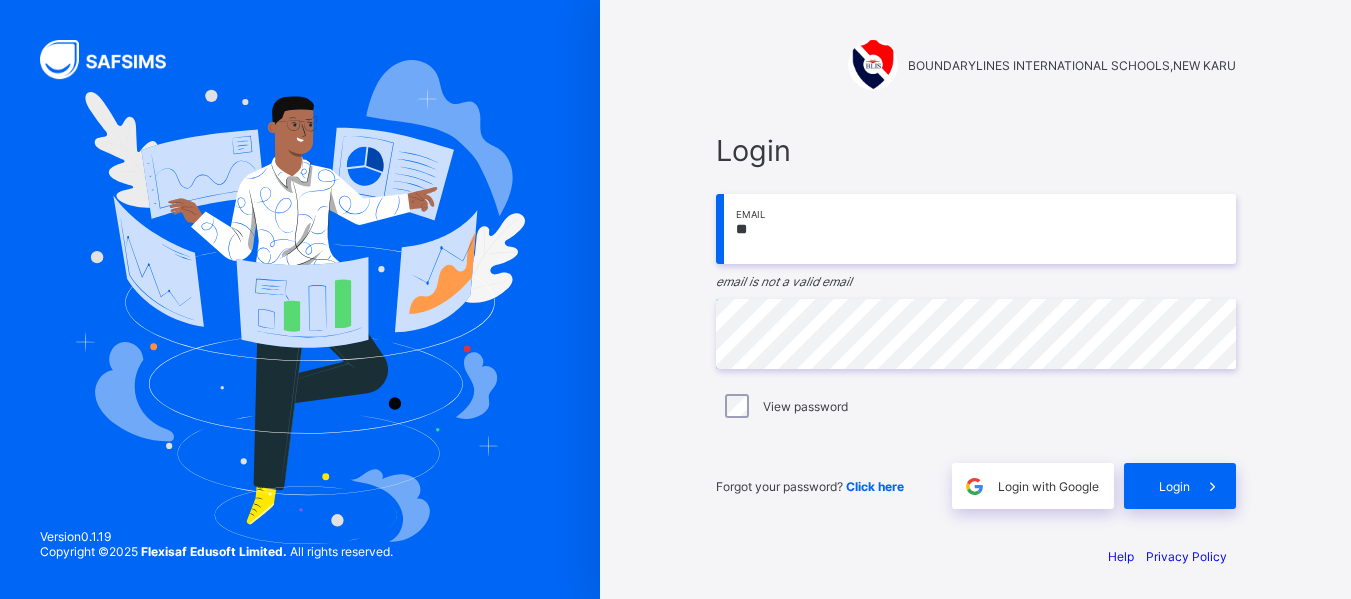 type on "*" 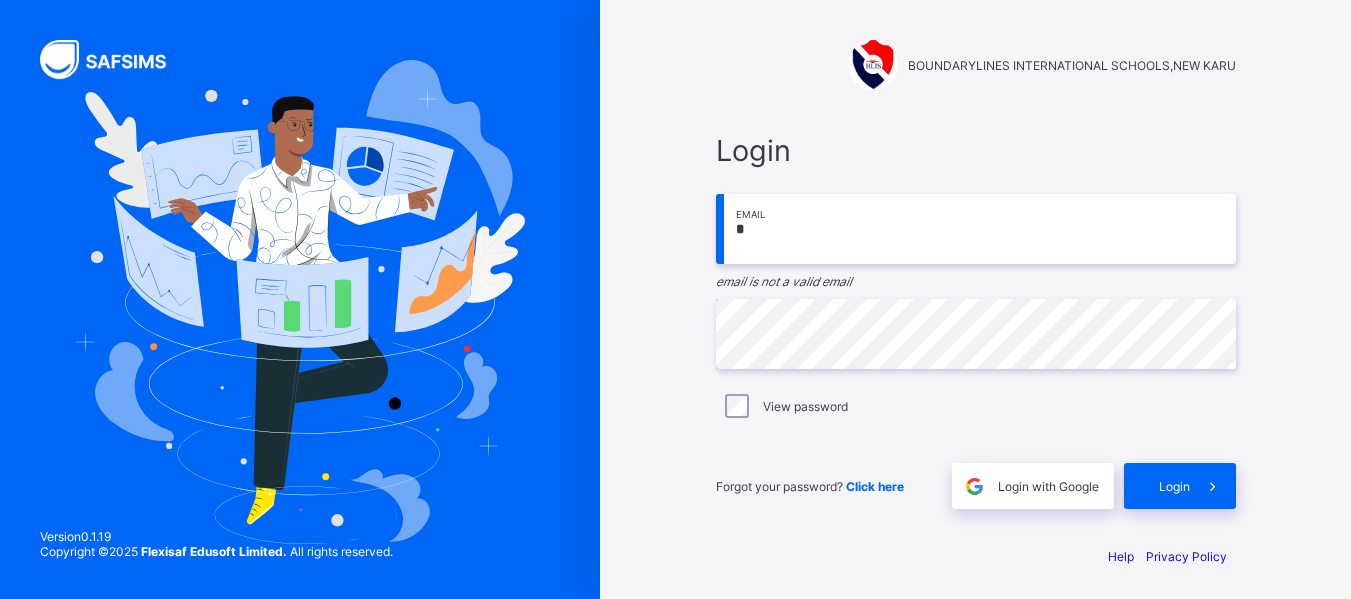 type on "**********" 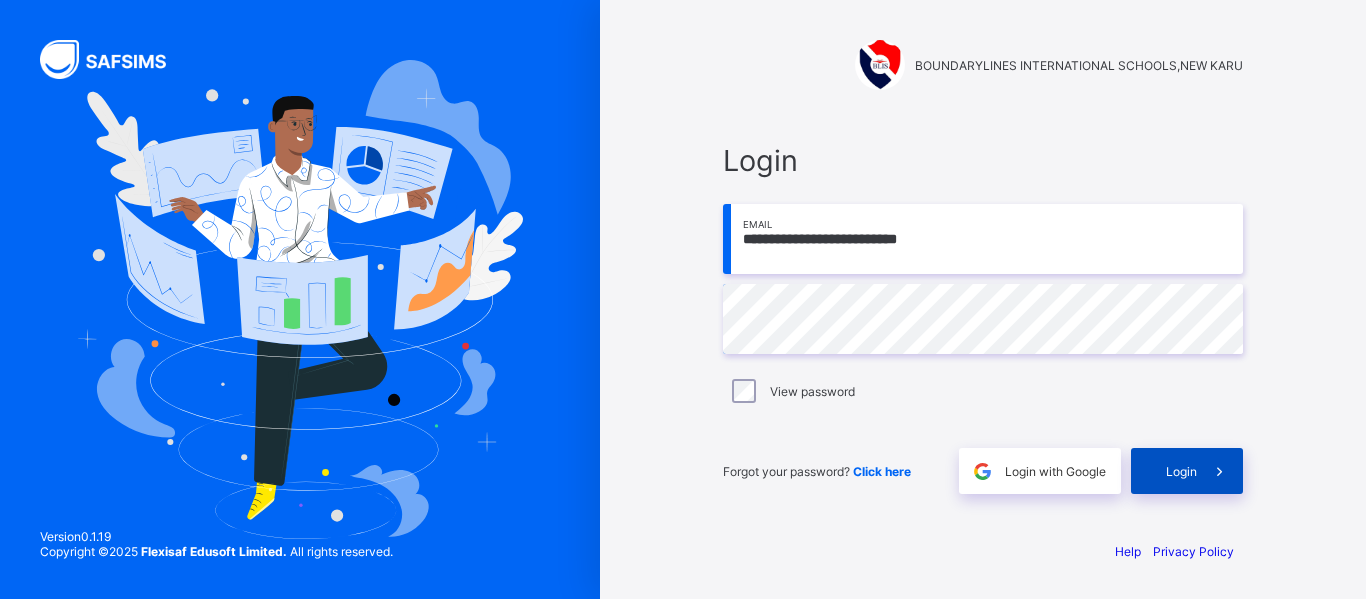 click on "Login" at bounding box center [1187, 471] 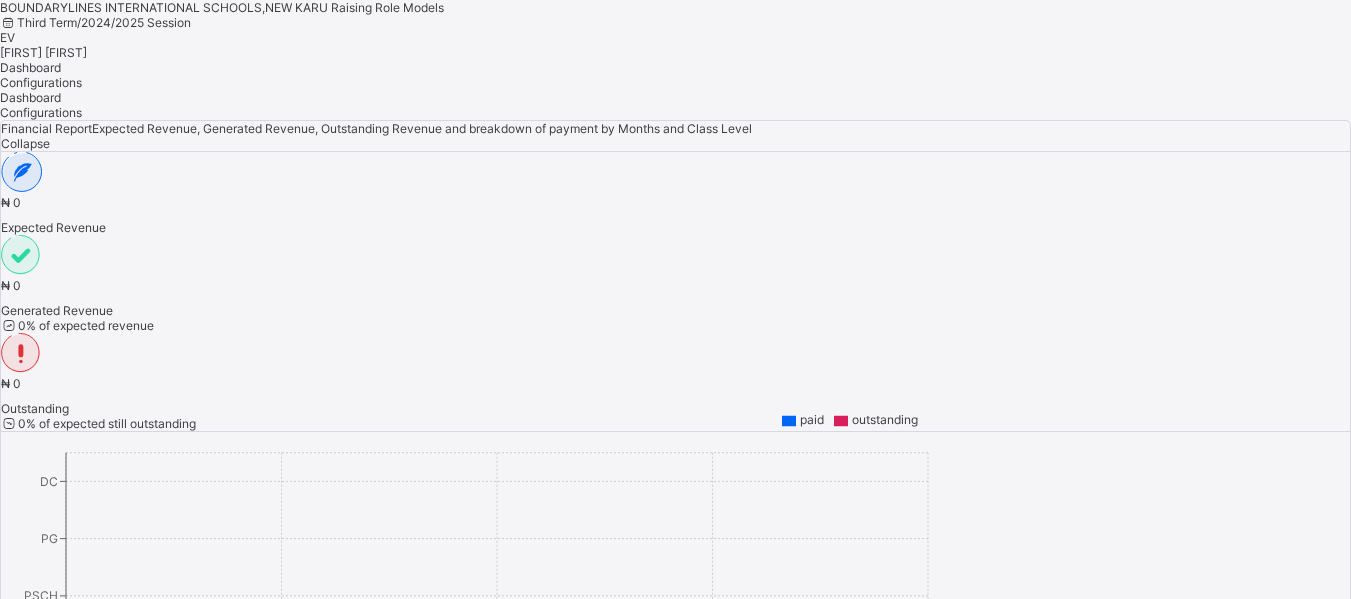 click on "Ezekiel Victor" at bounding box center [43, 52] 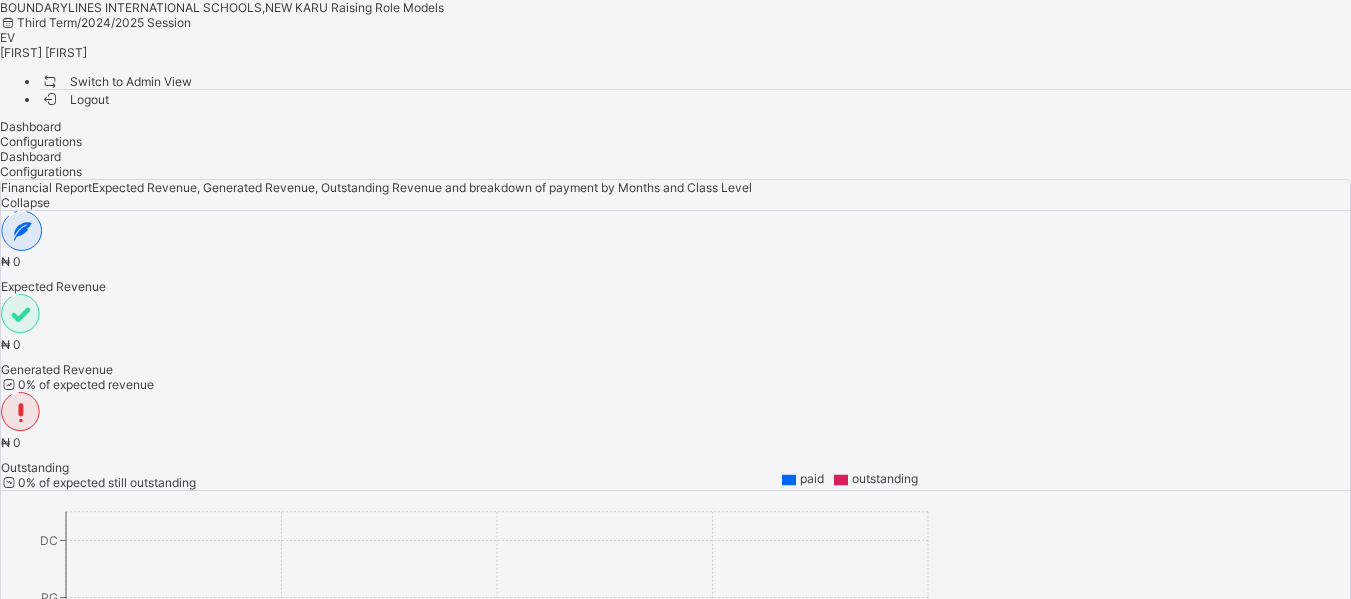 click on "Switch to Admin View" at bounding box center (116, 81) 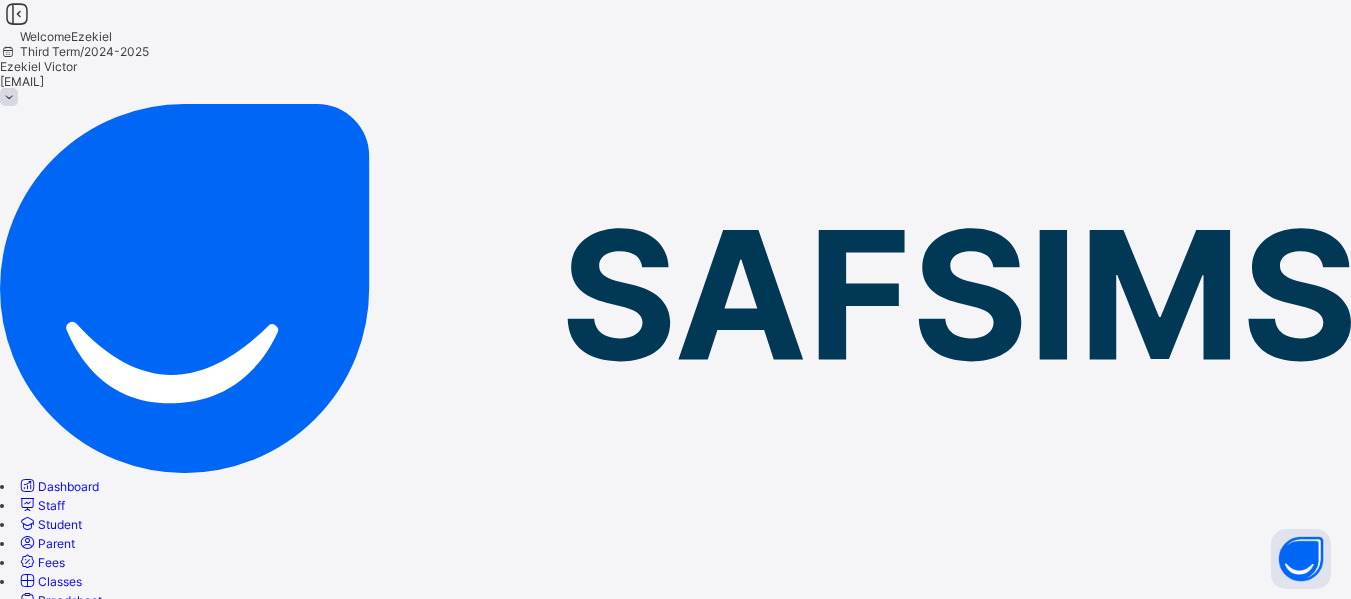 click on "Broadsheet" at bounding box center (59, 600) 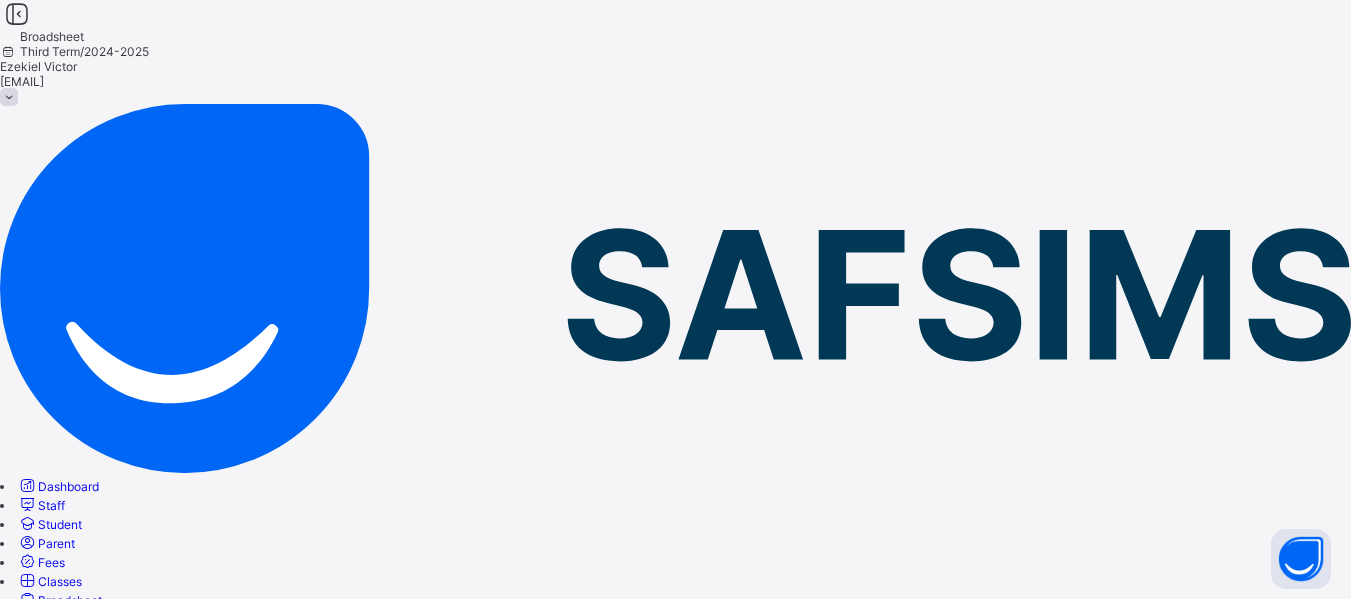 click on "View class level broadsheet" at bounding box center (415, 886) 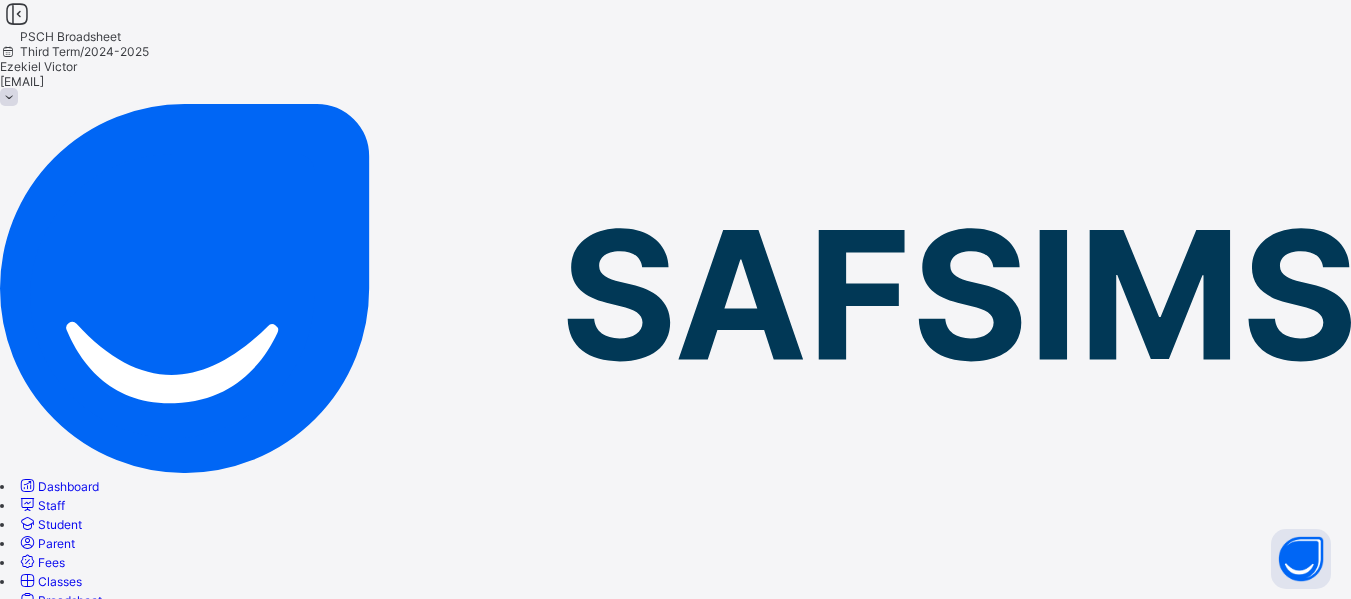 click on "Bulk Download Reportsheet" at bounding box center (675, 852) 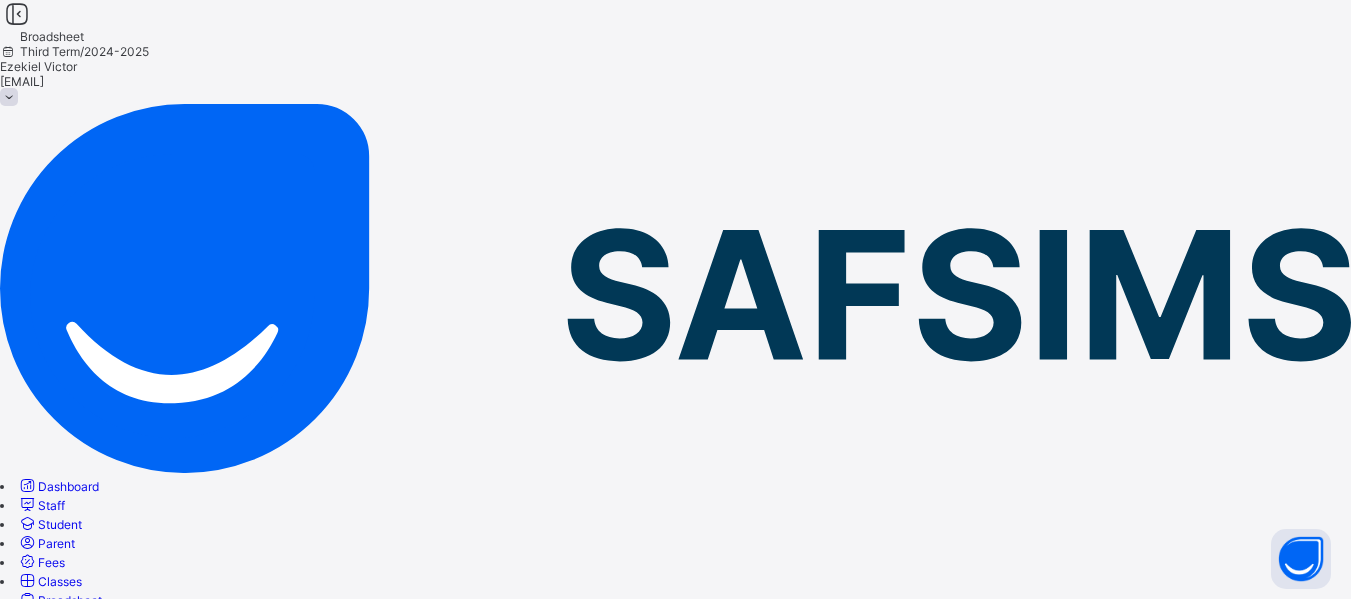 click on "View class level broadsheet" at bounding box center [415, 969] 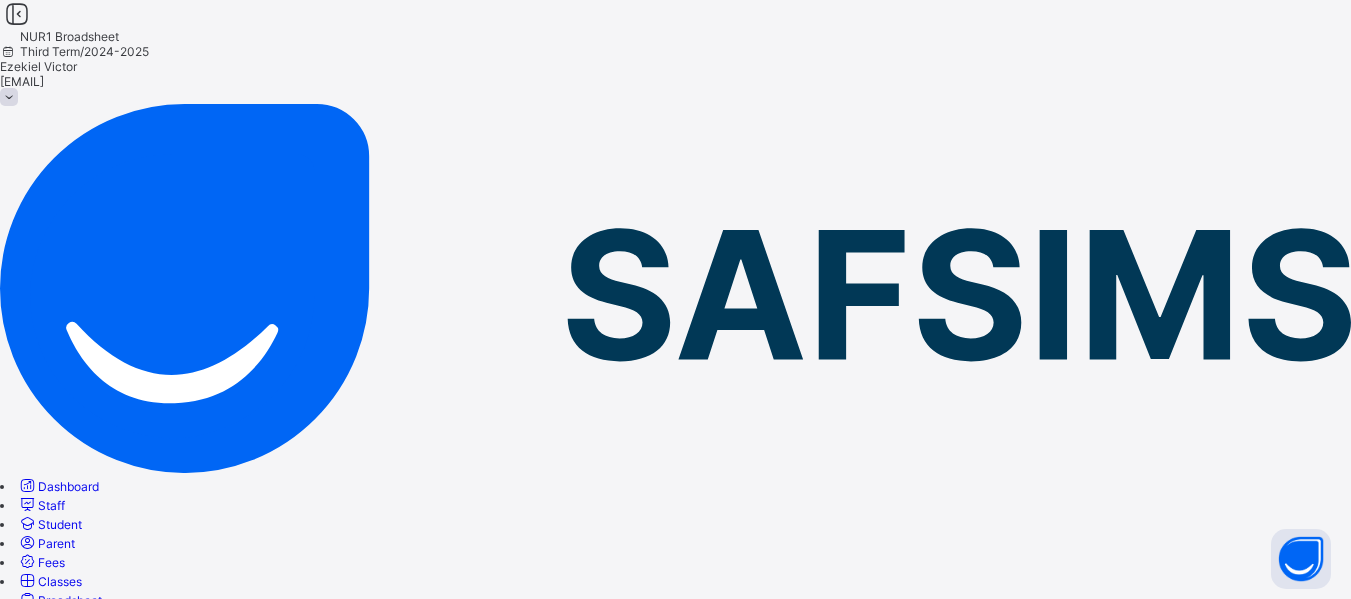 click on "Bulk Download Reportsheet" at bounding box center [78, 852] 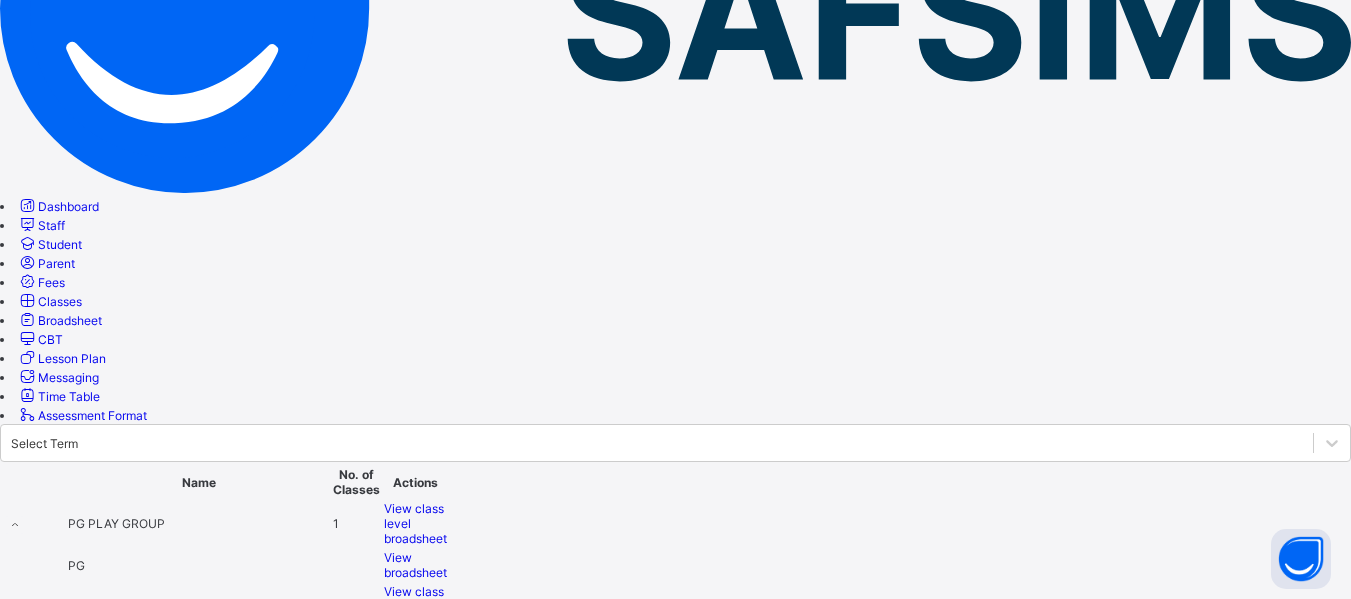 scroll, scrollTop: 320, scrollLeft: 0, axis: vertical 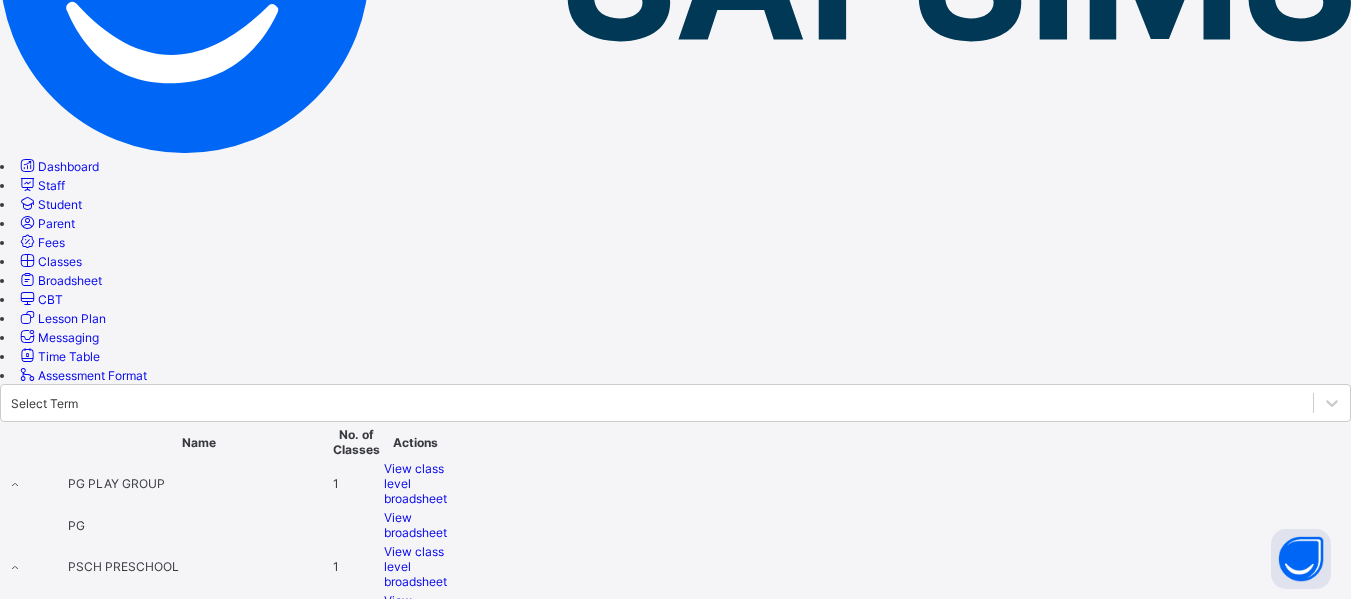 click on "View class level broadsheet" at bounding box center [415, 732] 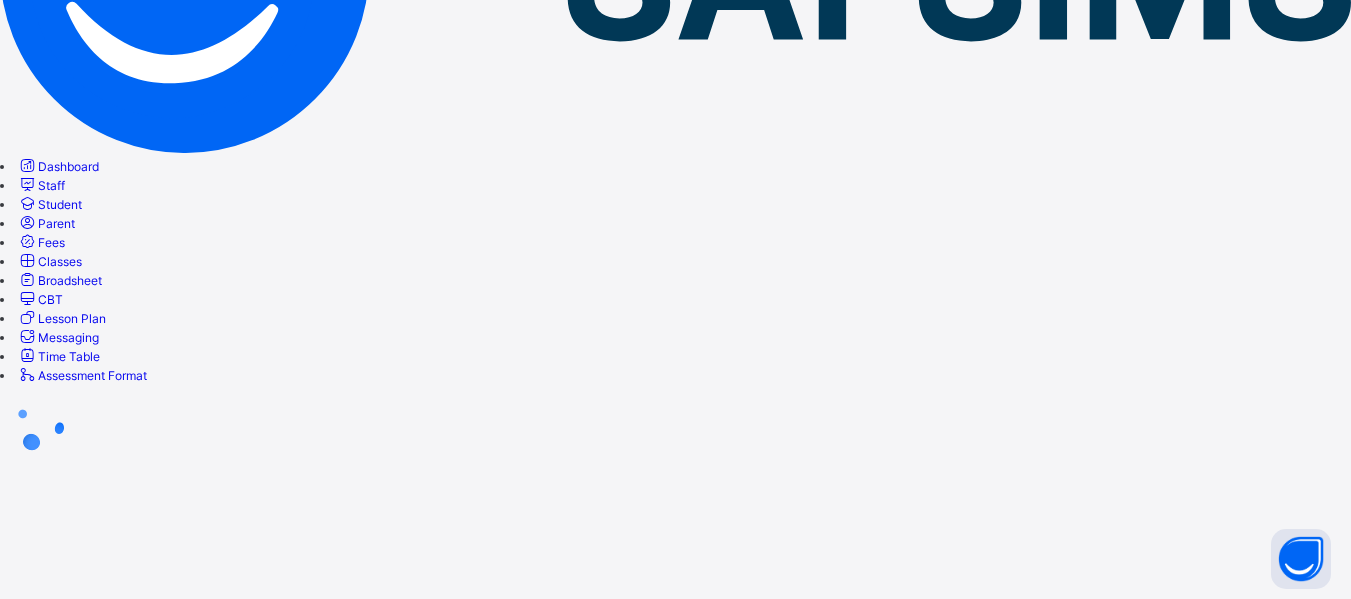 scroll, scrollTop: 0, scrollLeft: 0, axis: both 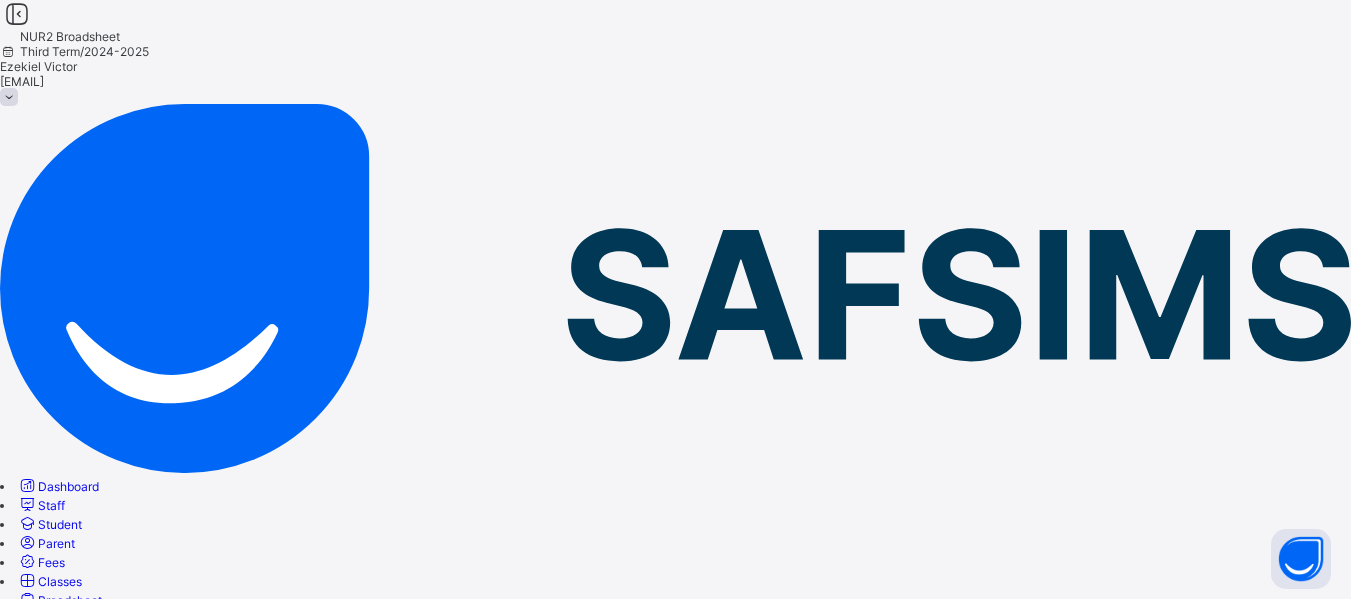 click on "Bulk Download Reportsheet" at bounding box center (78, 852) 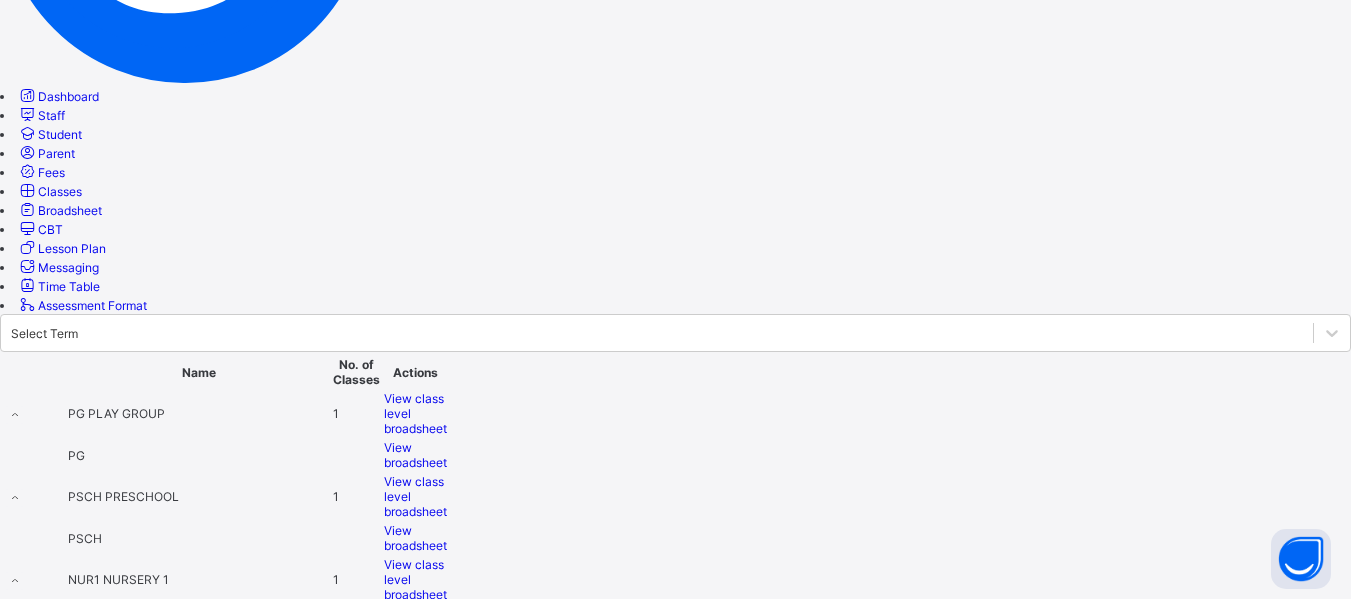 scroll, scrollTop: 400, scrollLeft: 0, axis: vertical 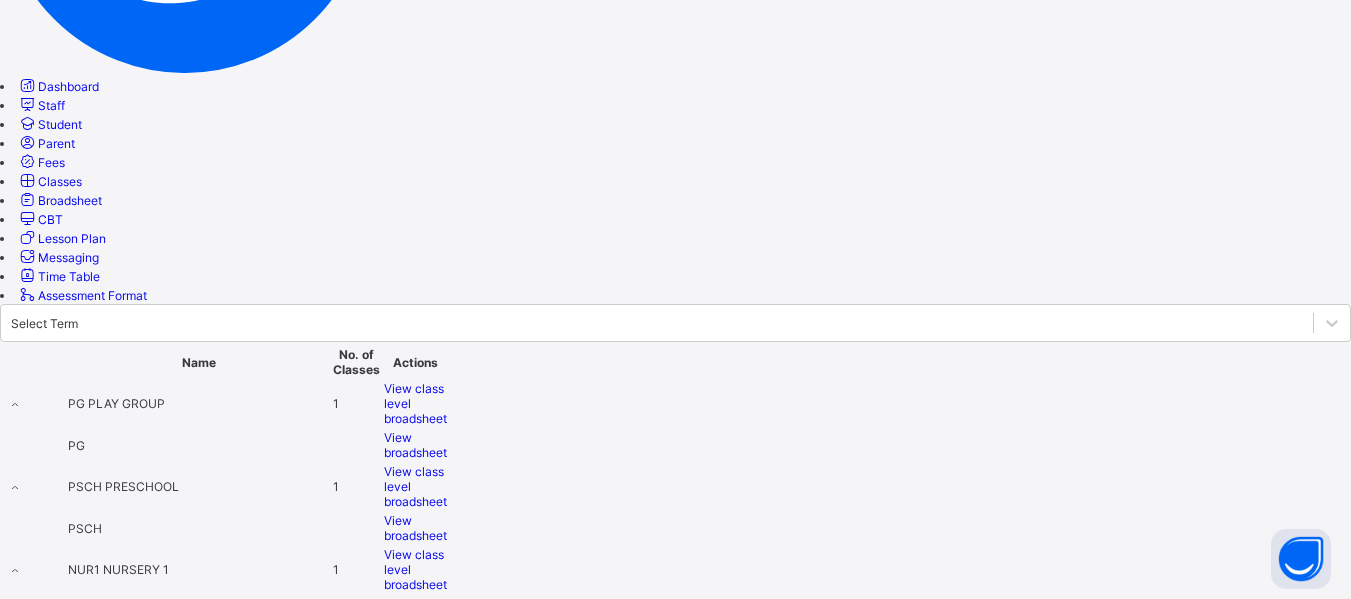 click on "View class level broadsheet" at bounding box center [415, 735] 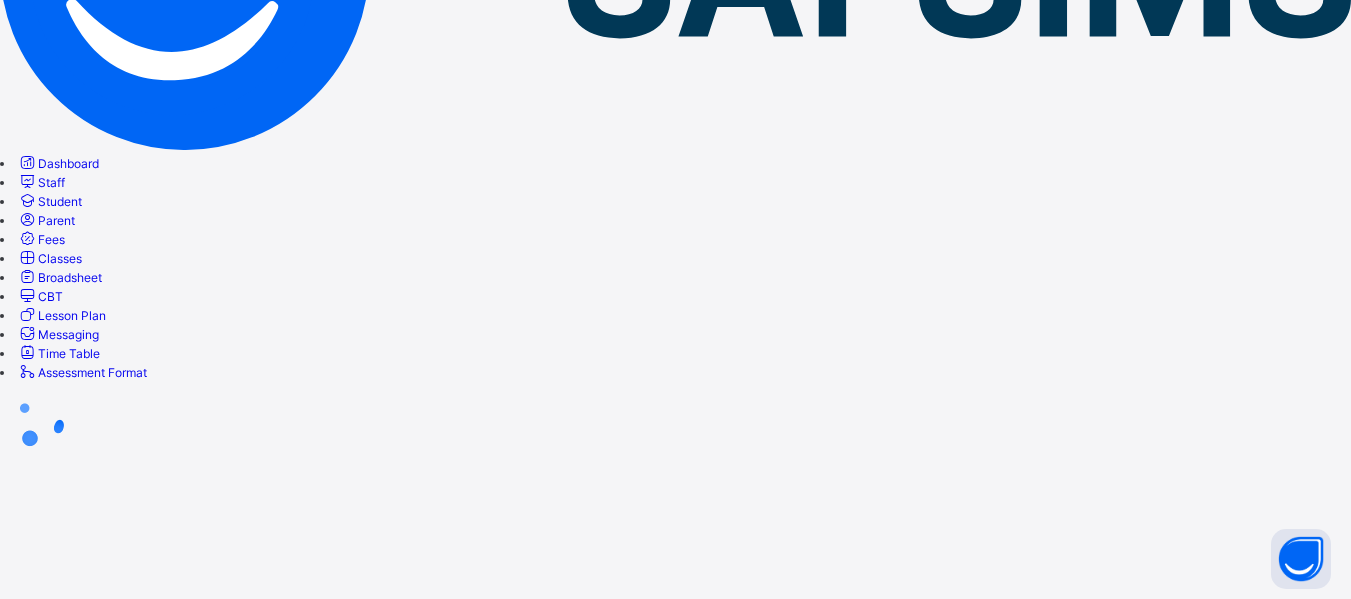 scroll, scrollTop: 0, scrollLeft: 0, axis: both 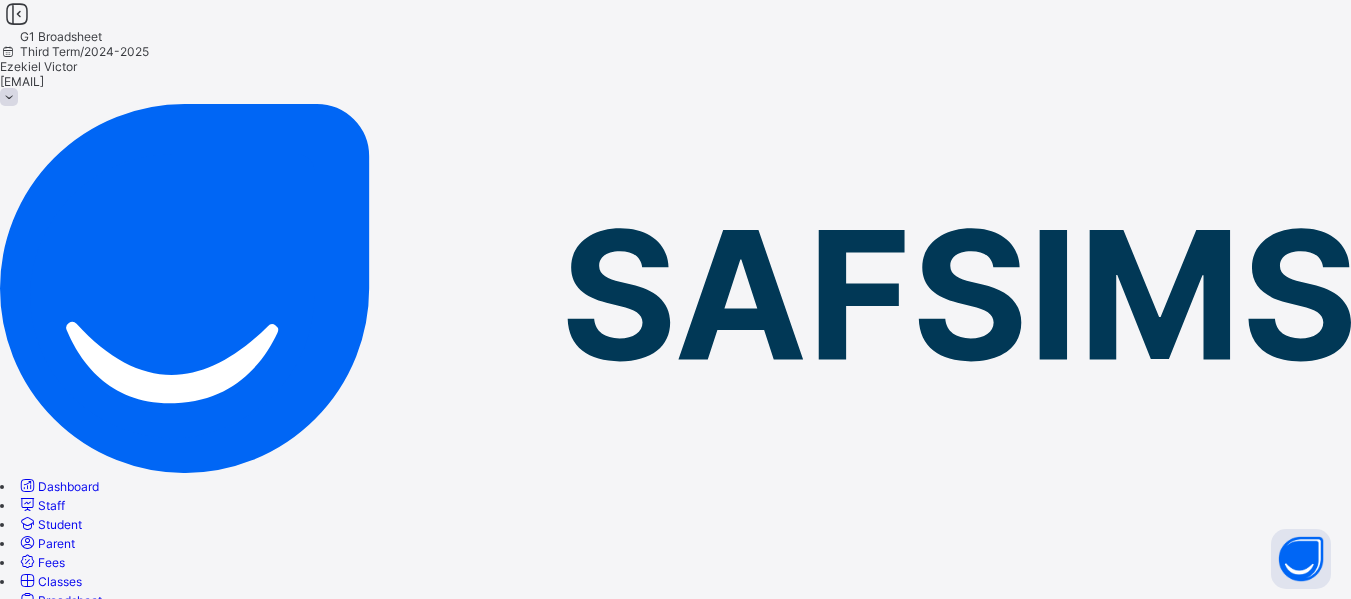 click on "Bulk Download Reportsheet" at bounding box center [78, 852] 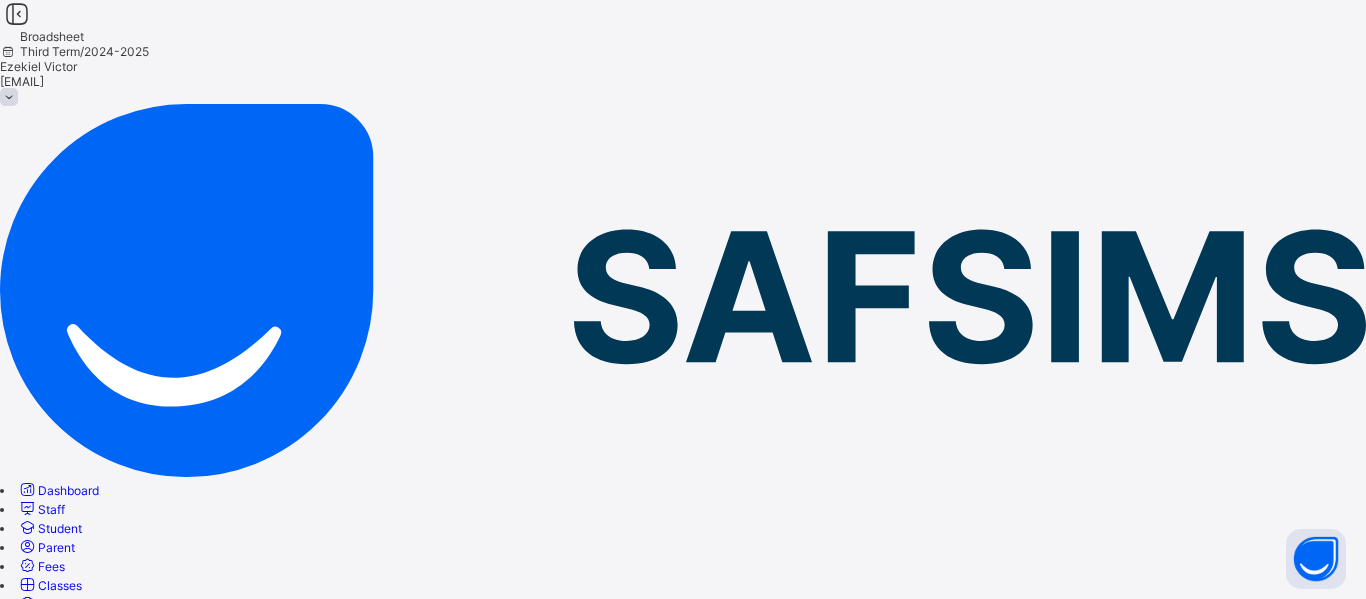 click on "Broadsheet" at bounding box center [70, 604] 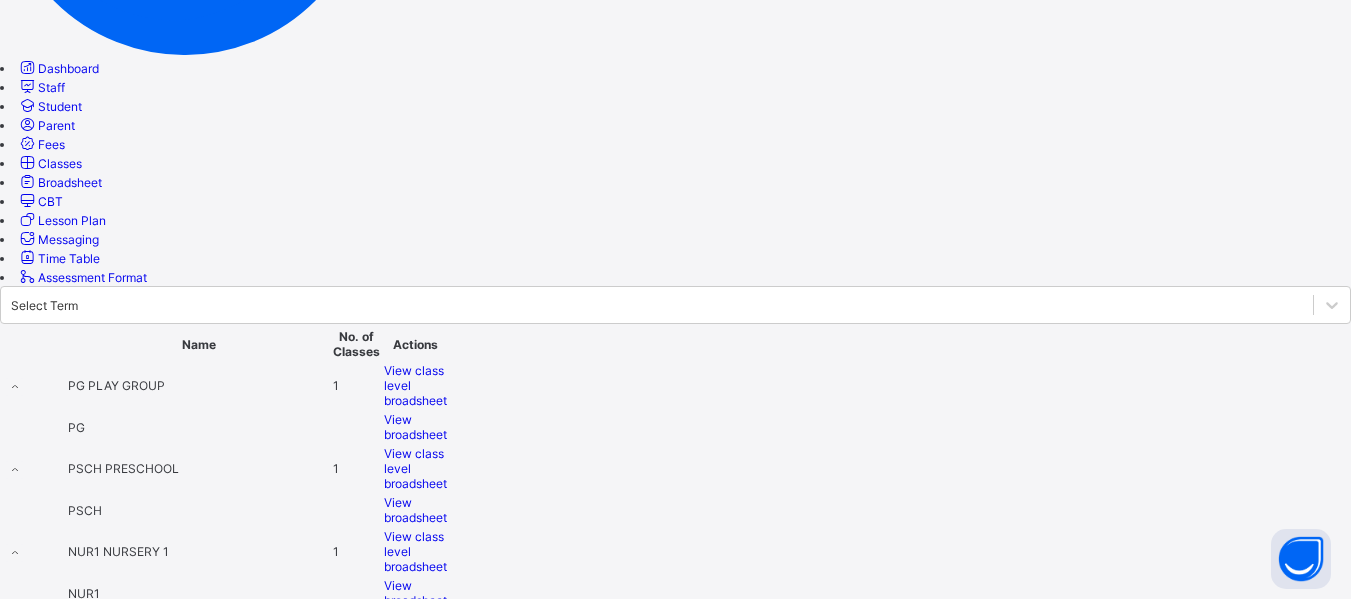 scroll, scrollTop: 430, scrollLeft: 0, axis: vertical 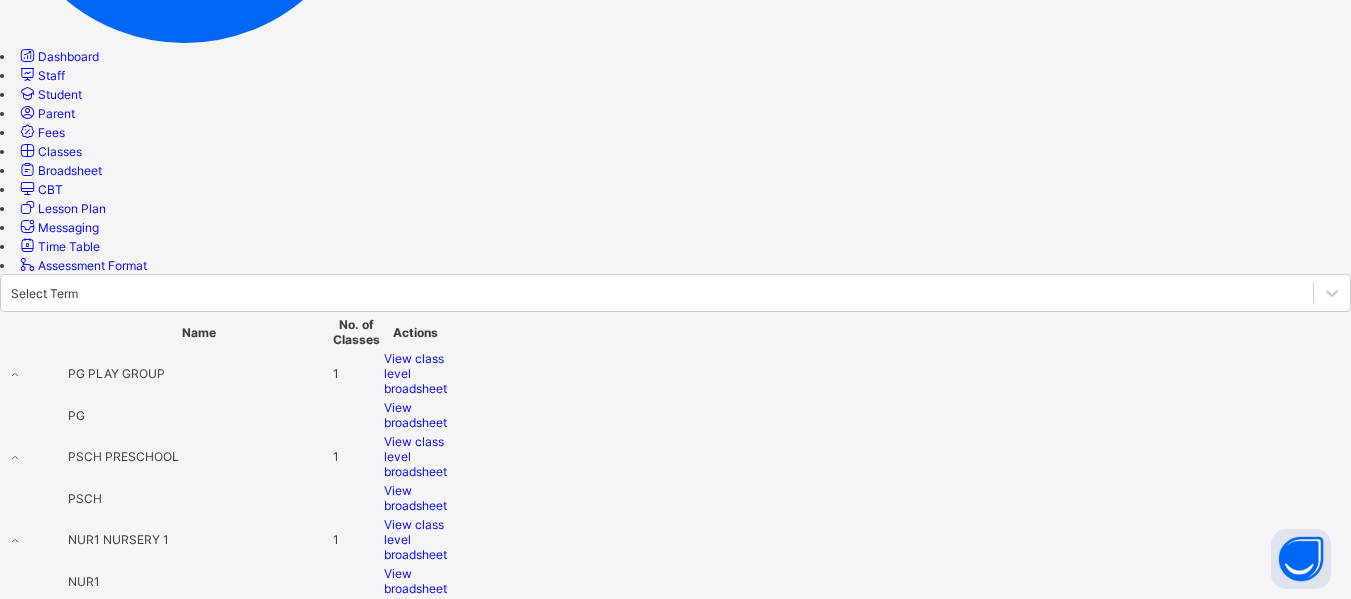 click on "View class level broadsheet" at bounding box center (415, 788) 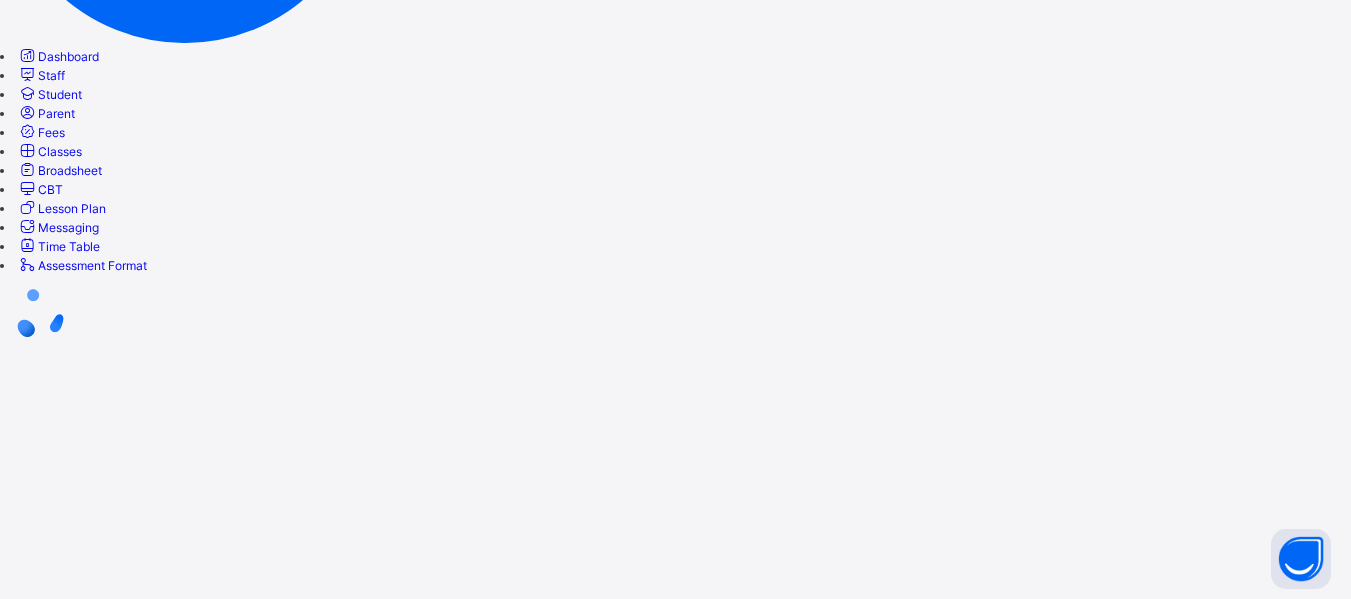 scroll, scrollTop: 0, scrollLeft: 0, axis: both 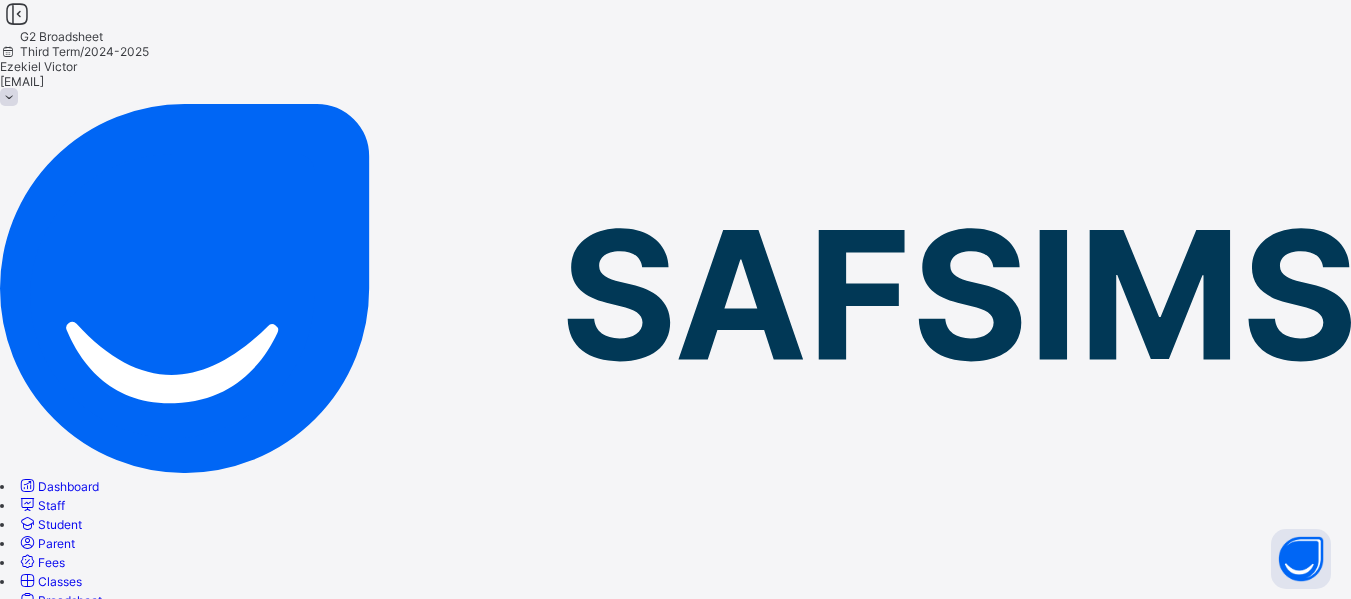 click on "Bulk Download Reportsheet" at bounding box center [78, 852] 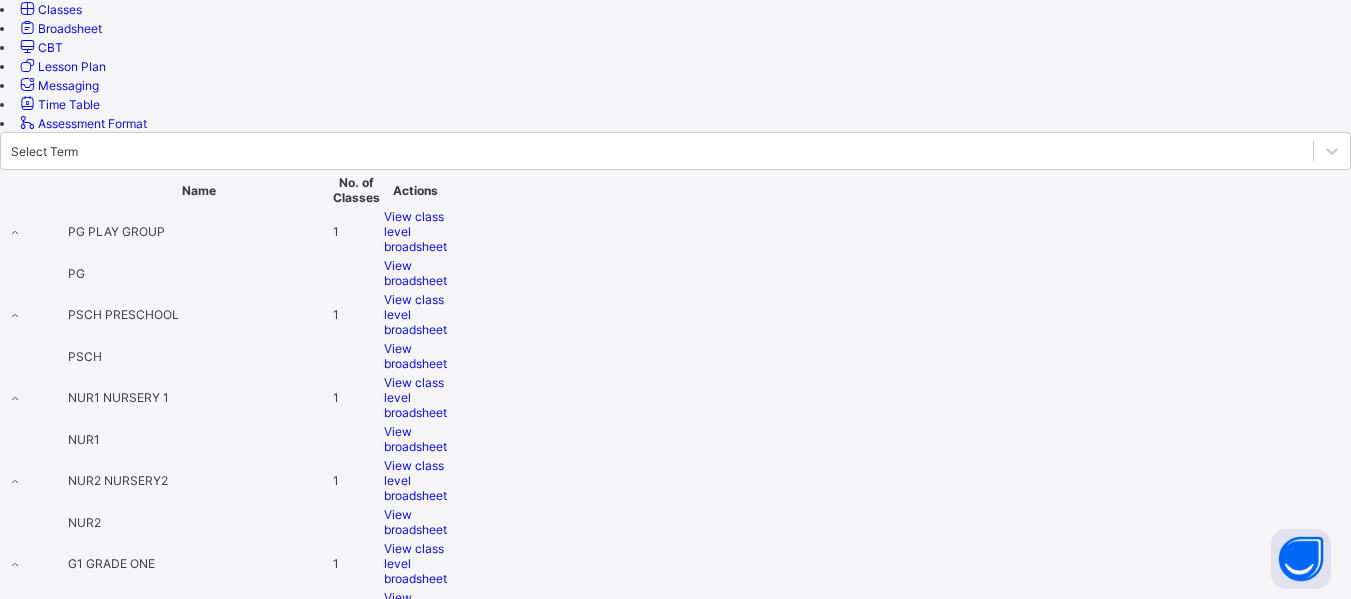 scroll, scrollTop: 602, scrollLeft: 0, axis: vertical 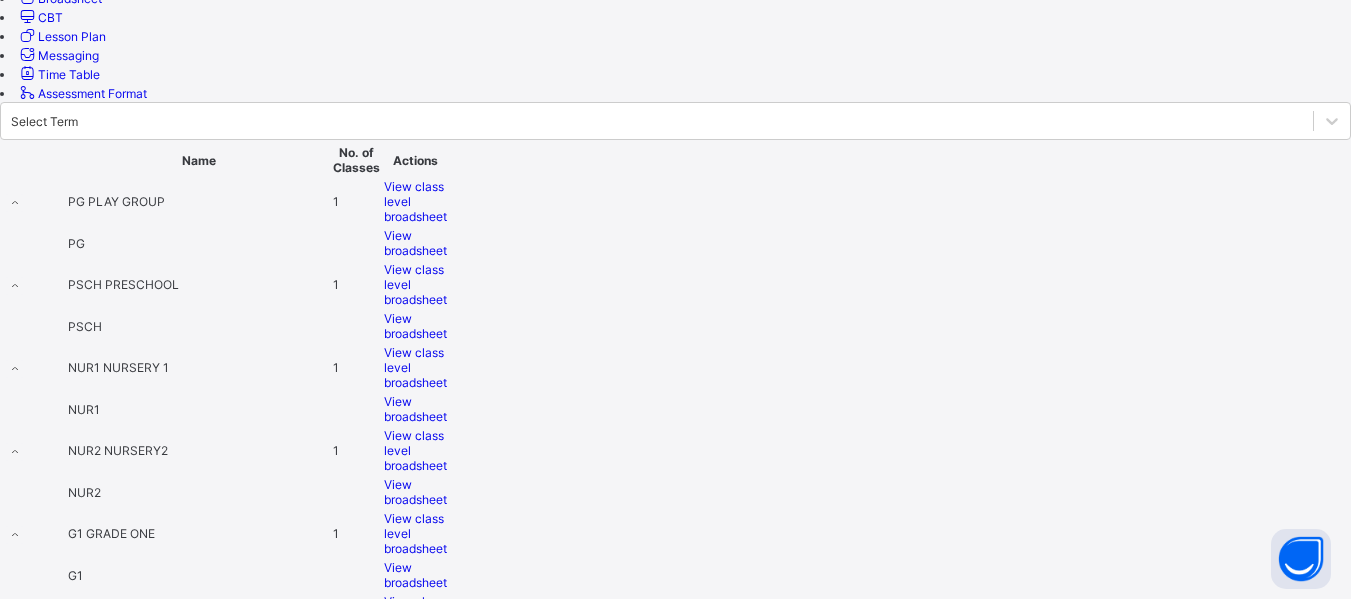 click on "View class level broadsheet" at bounding box center (415, 699) 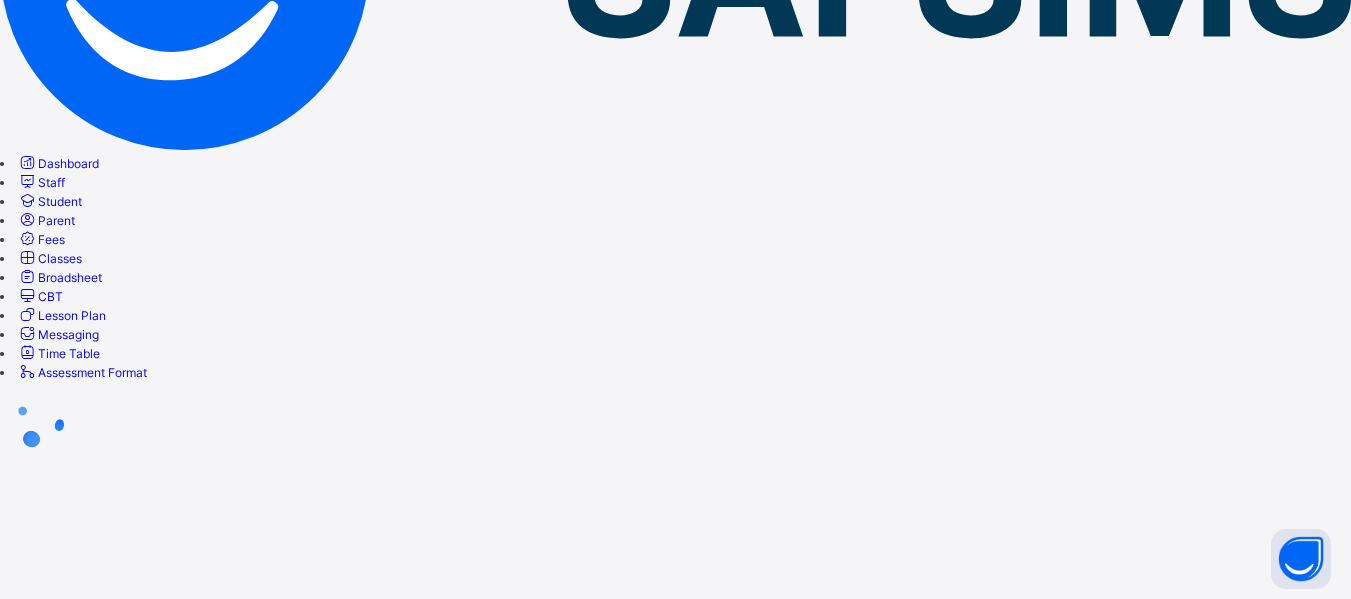 scroll, scrollTop: 0, scrollLeft: 0, axis: both 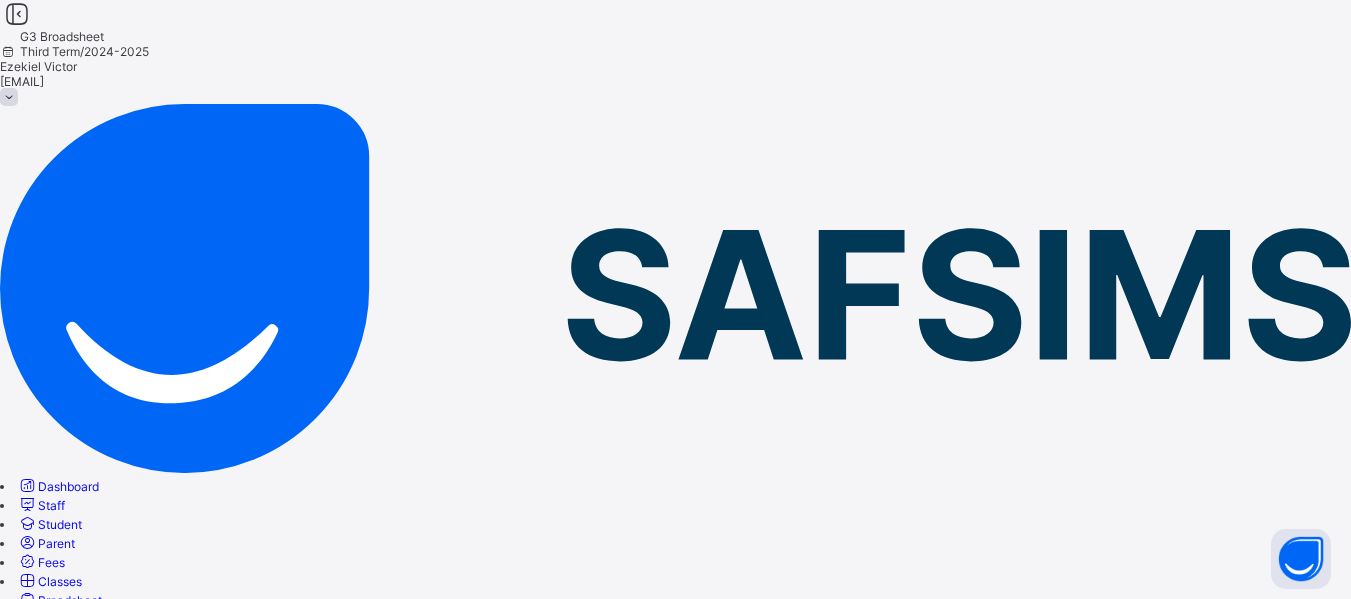 click on "Third Term EOT Bulk Download Reportsheet Download Broadsheet PDF Excel sheet" at bounding box center [675, 843] 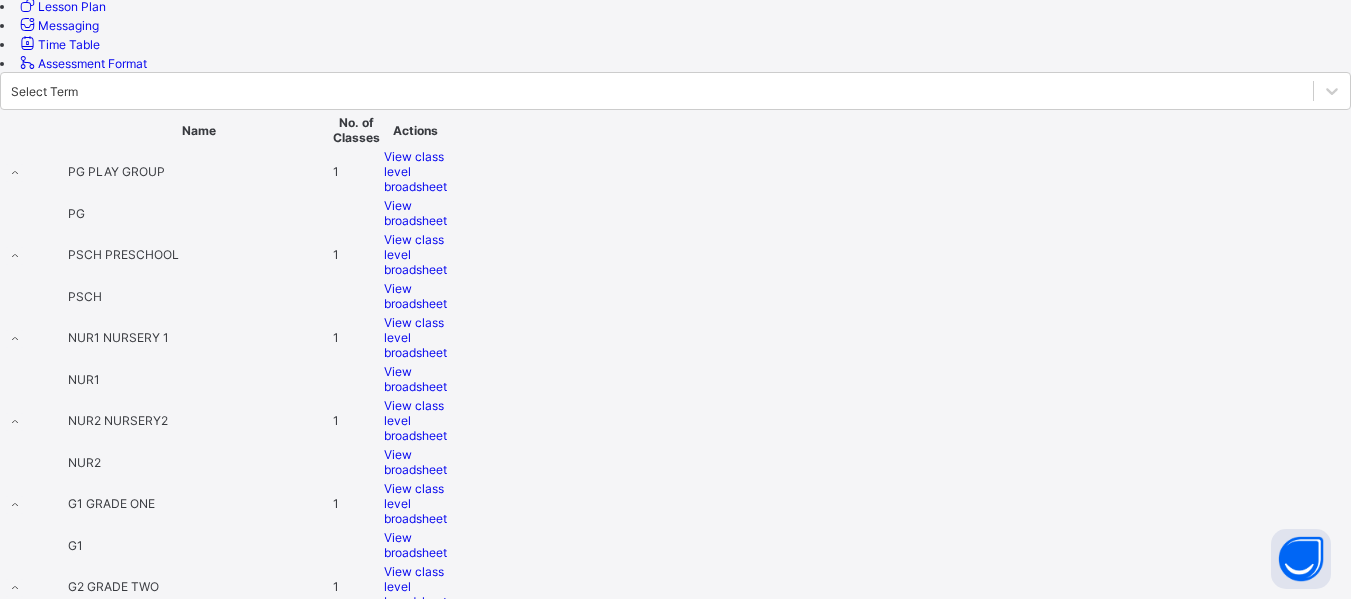 scroll, scrollTop: 694, scrollLeft: 0, axis: vertical 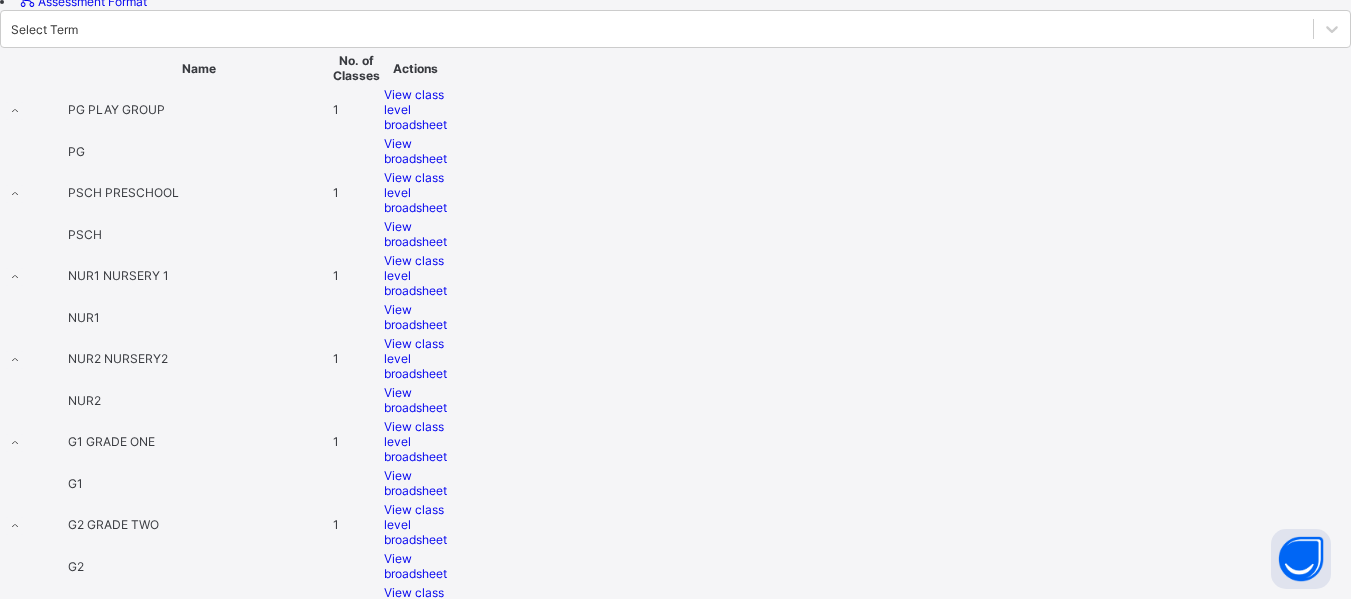 click on "View class level broadsheet" at bounding box center (415, 690) 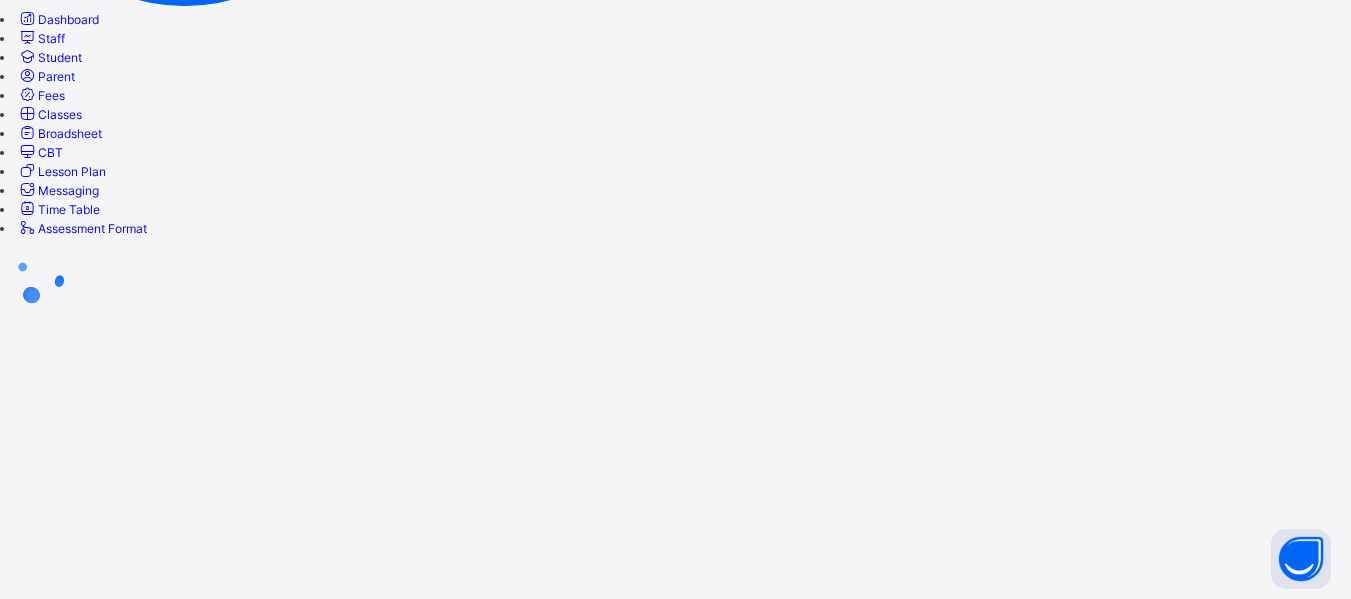 scroll, scrollTop: 0, scrollLeft: 0, axis: both 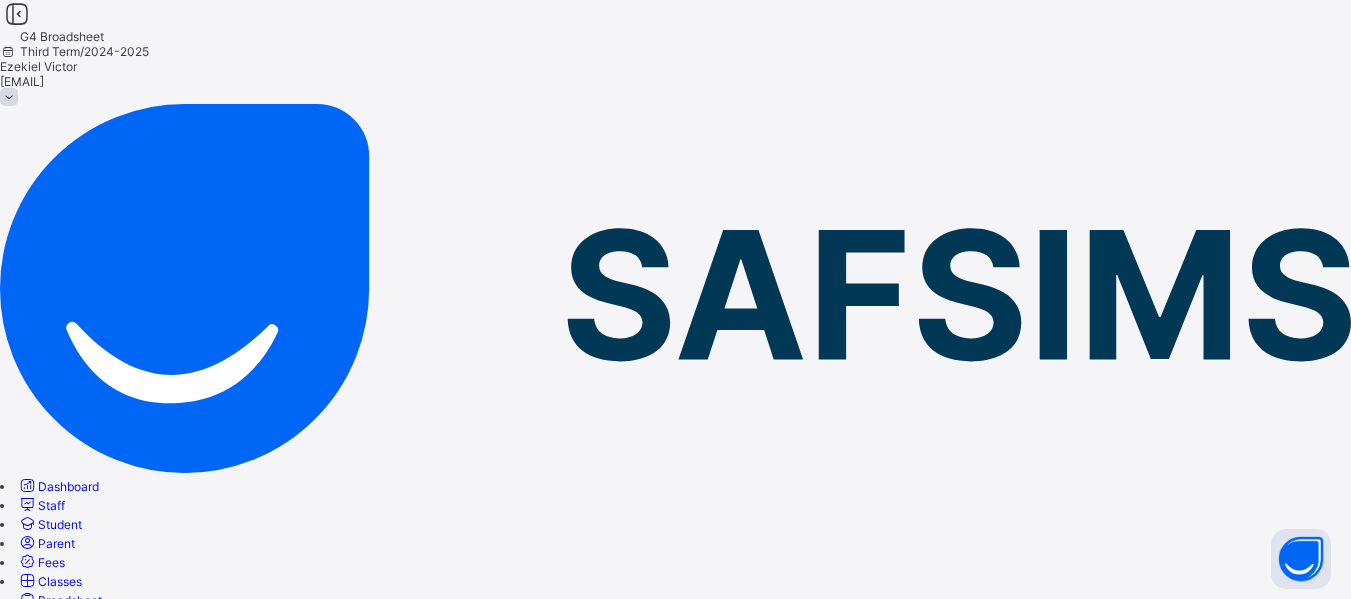 click on "Bulk Download Reportsheet" at bounding box center [78, 852] 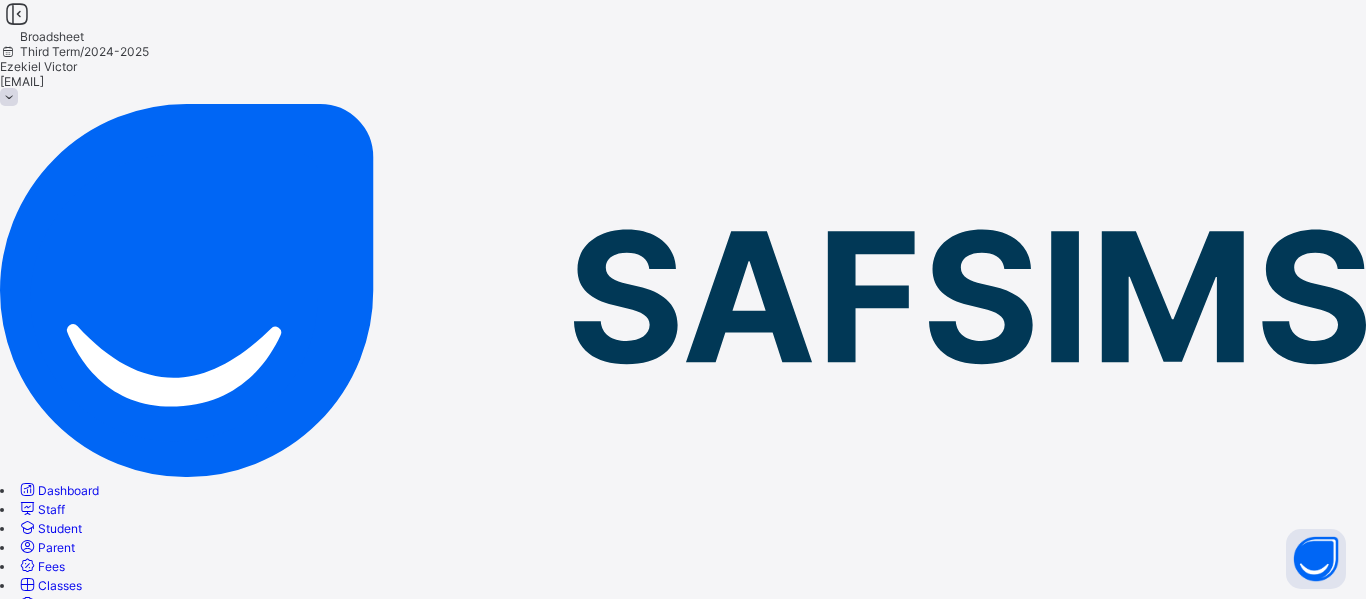 click on "Broadsheet" at bounding box center (70, 604) 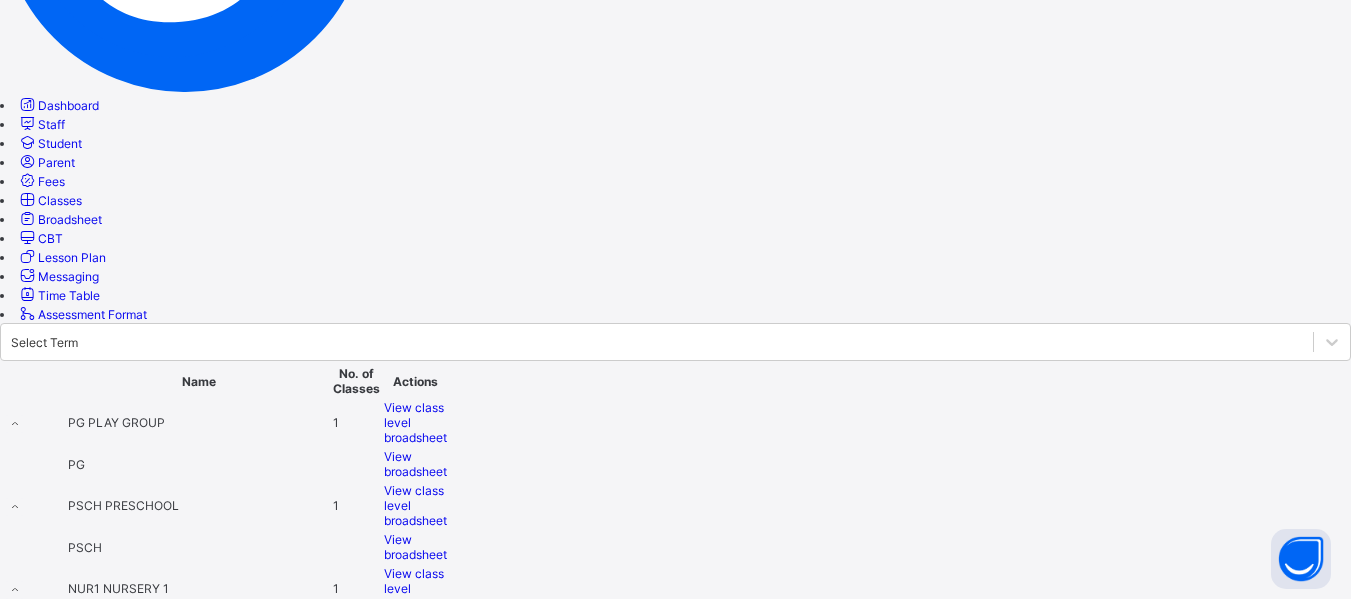 scroll, scrollTop: 678, scrollLeft: 0, axis: vertical 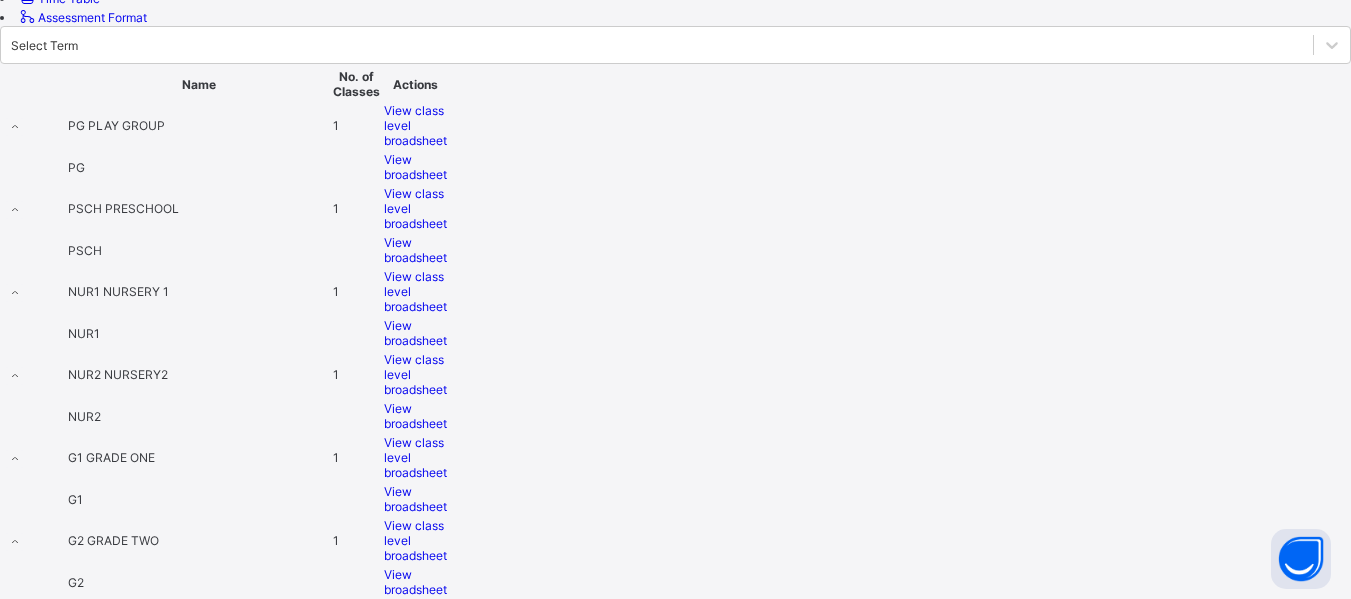 click on "View class level broadsheet" at bounding box center [415, 789] 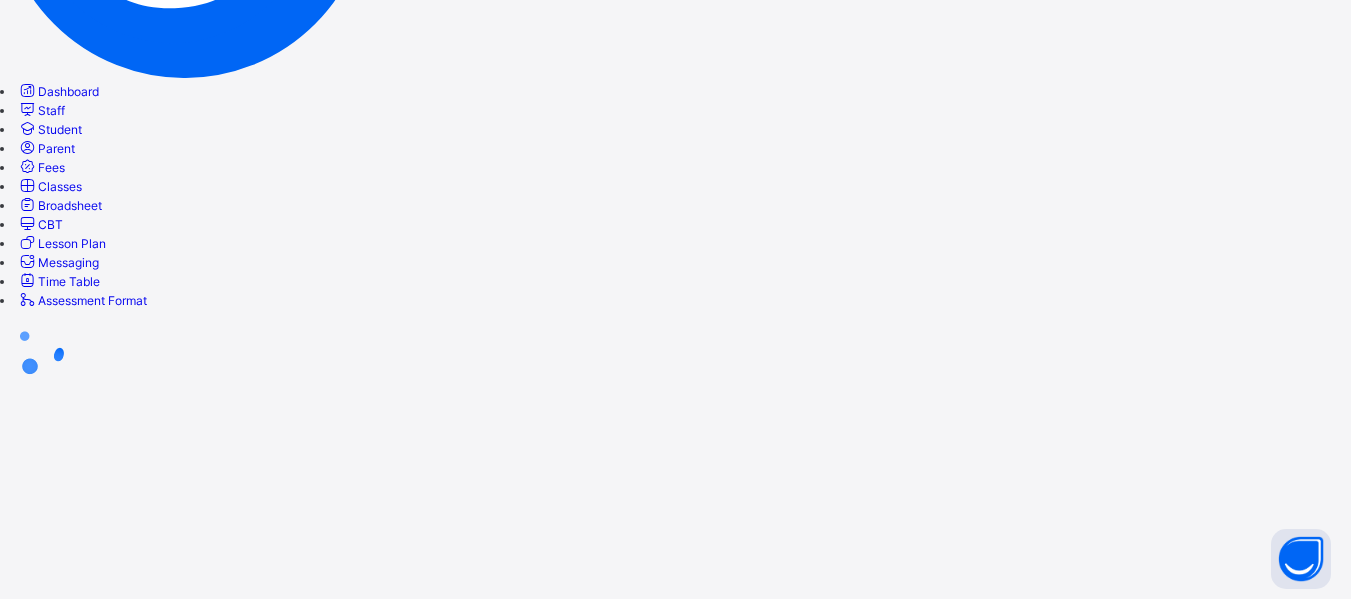scroll, scrollTop: 0, scrollLeft: 0, axis: both 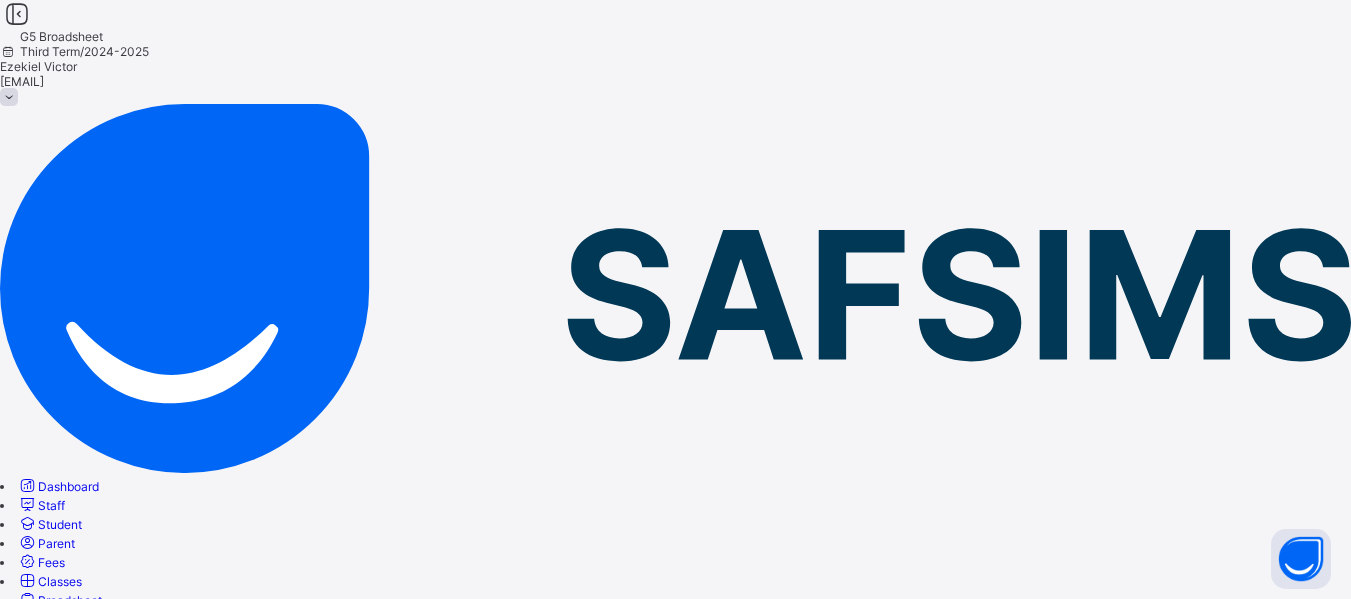 click on "Bulk Download Reportsheet" at bounding box center (78, 852) 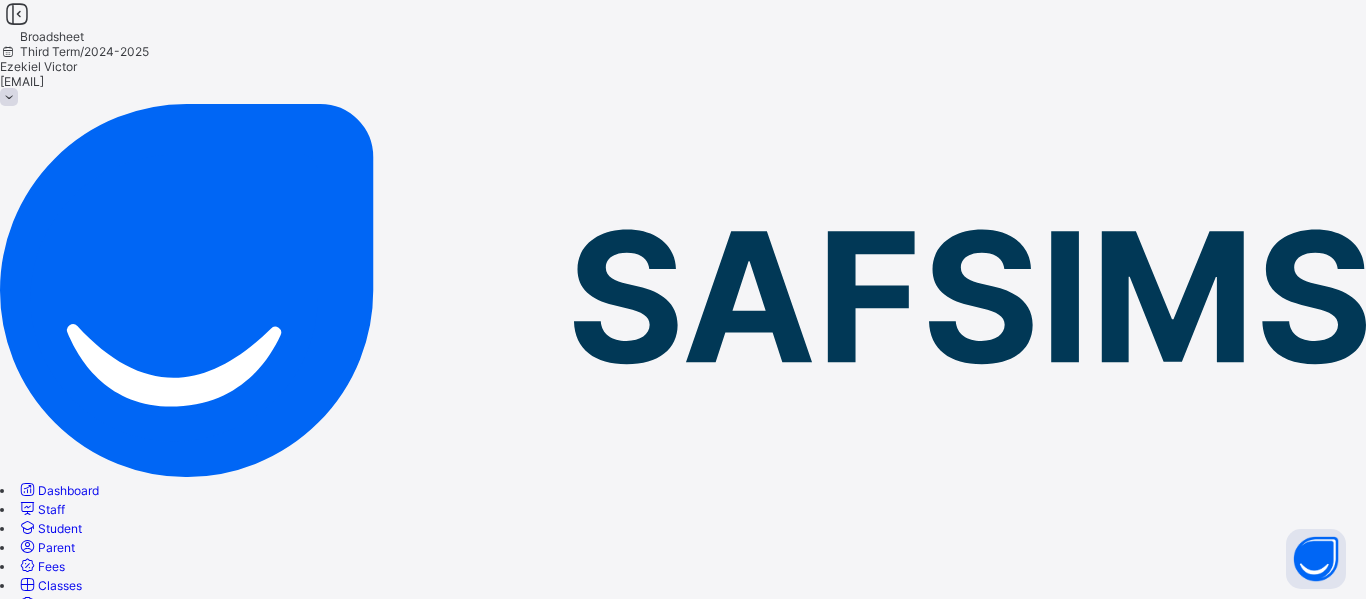 click on "Broadsheet" at bounding box center [70, 604] 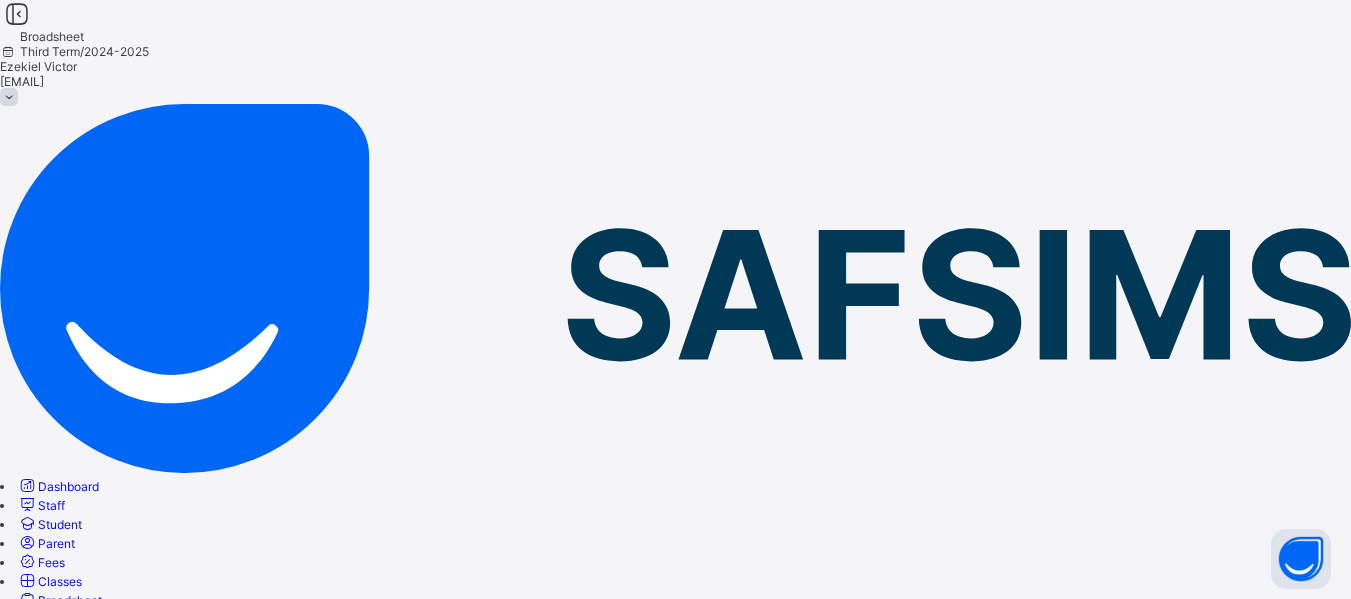 click on "View class level broadsheet" at bounding box center [415, 886] 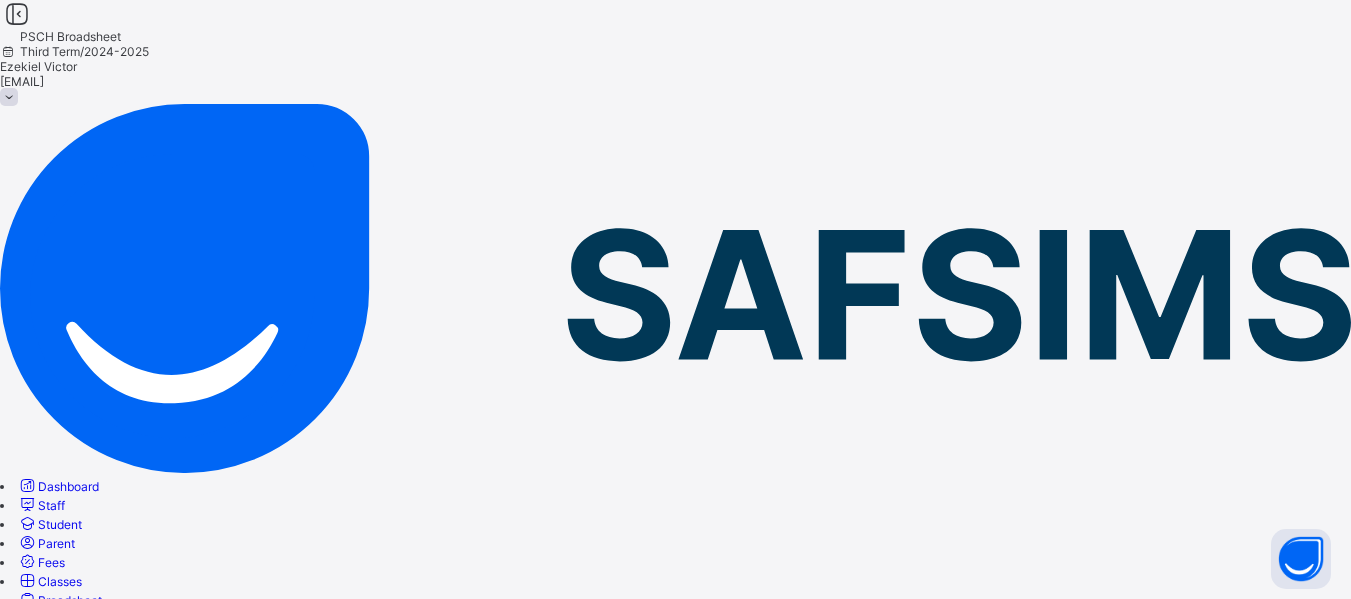 click on "Bulk Download Reportsheet" at bounding box center [78, 852] 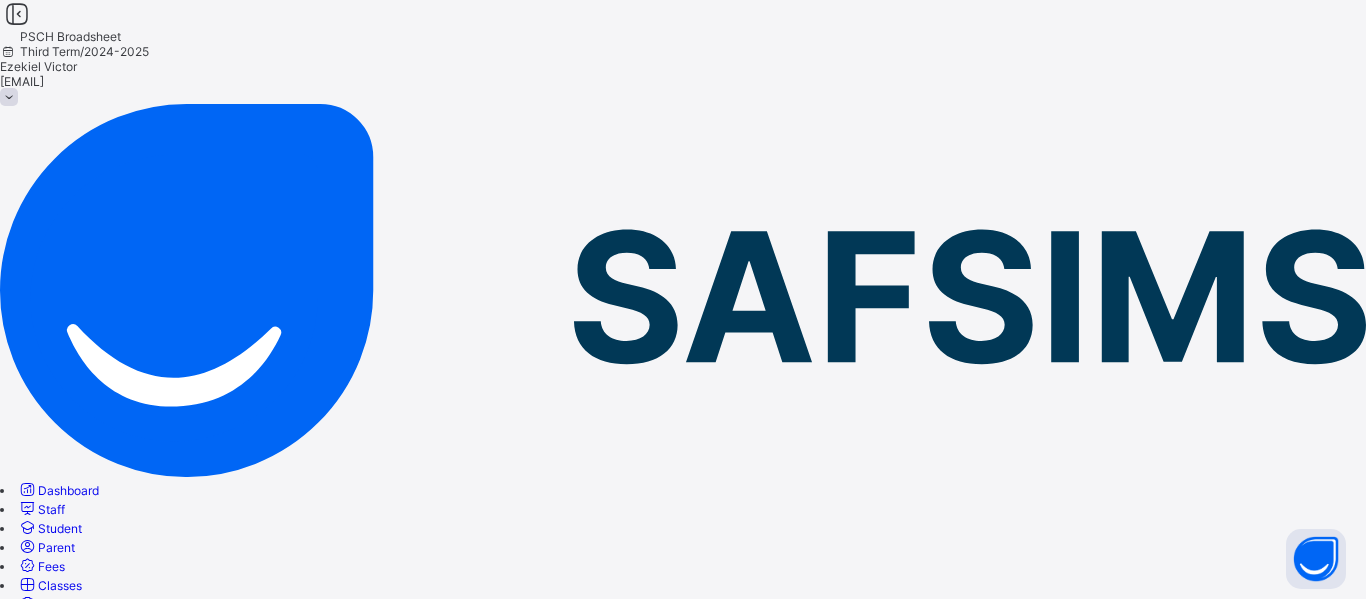 click on "Broadsheet" at bounding box center (70, 604) 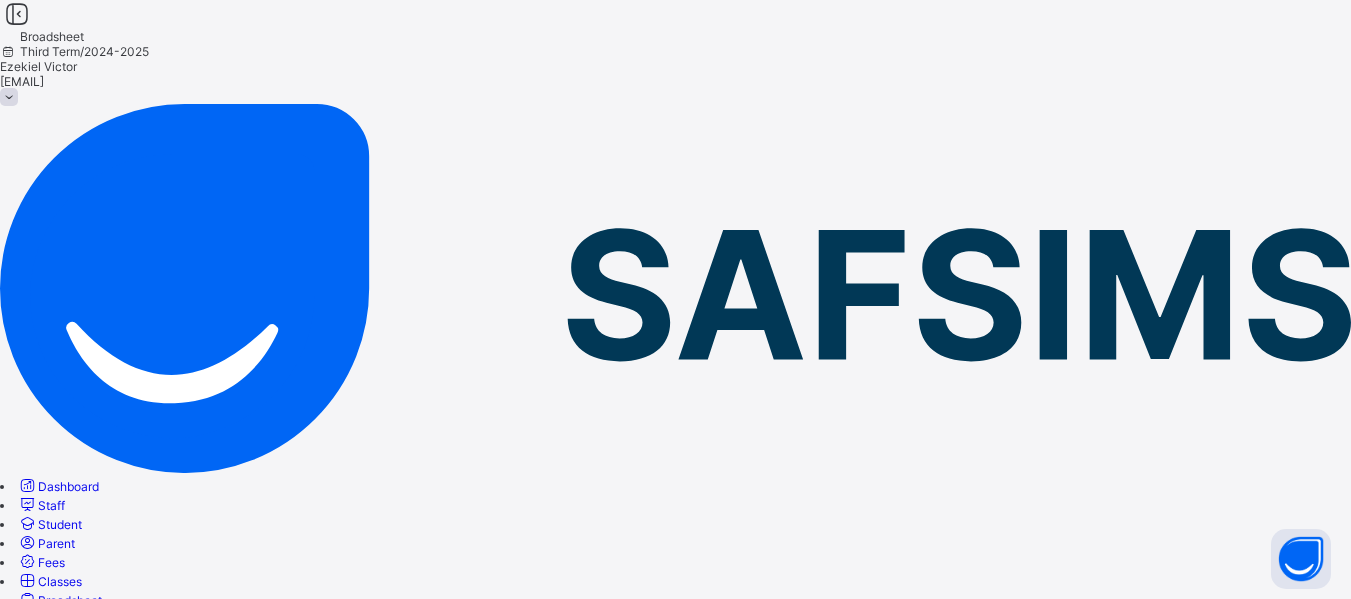 click on "View class level broadsheet" at bounding box center (415, 969) 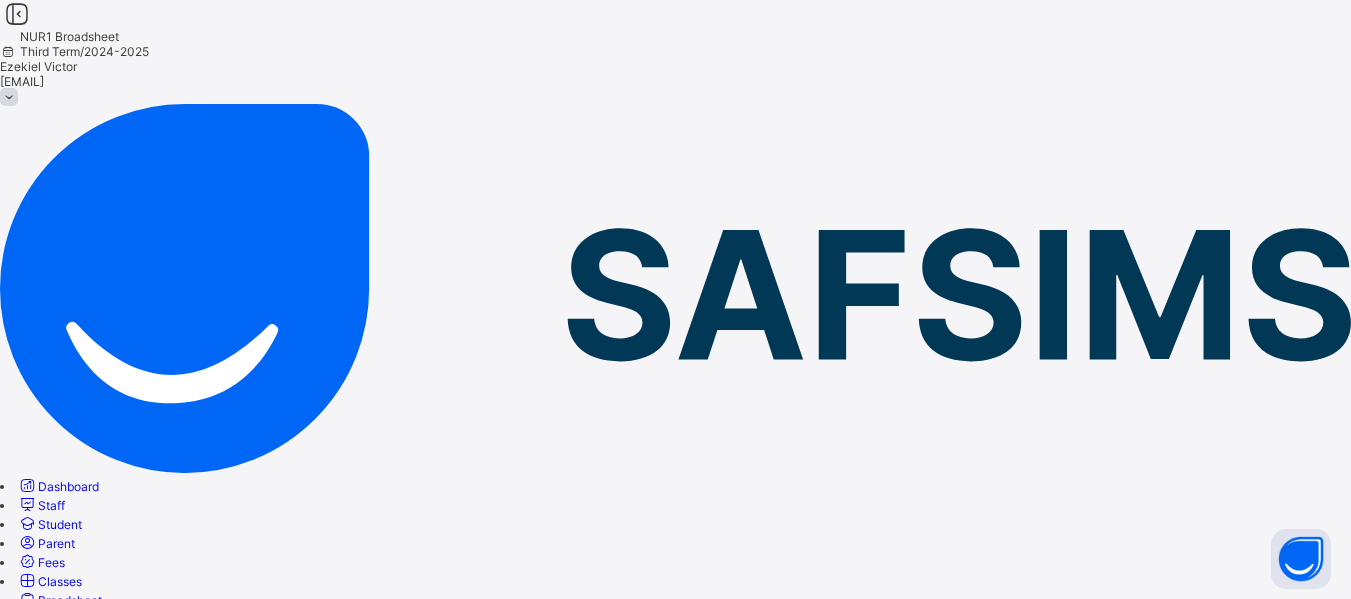 click on "Bulk Download Reportsheet" at bounding box center (675, 852) 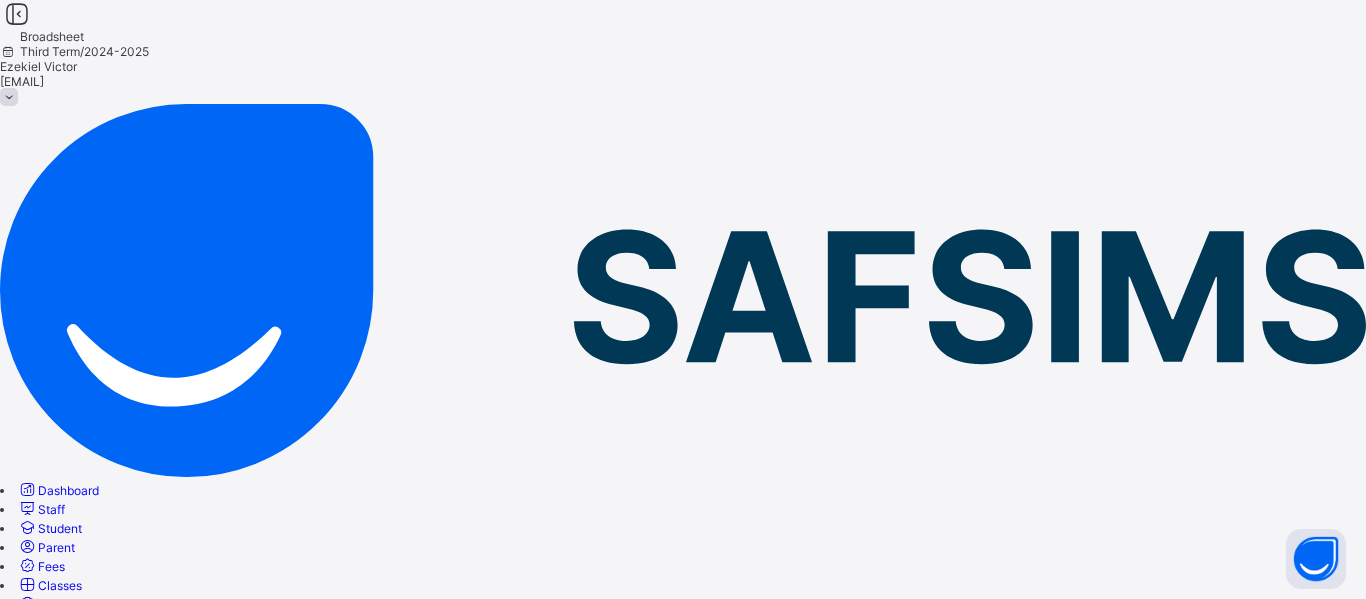 click on "Broadsheet" at bounding box center (70, 604) 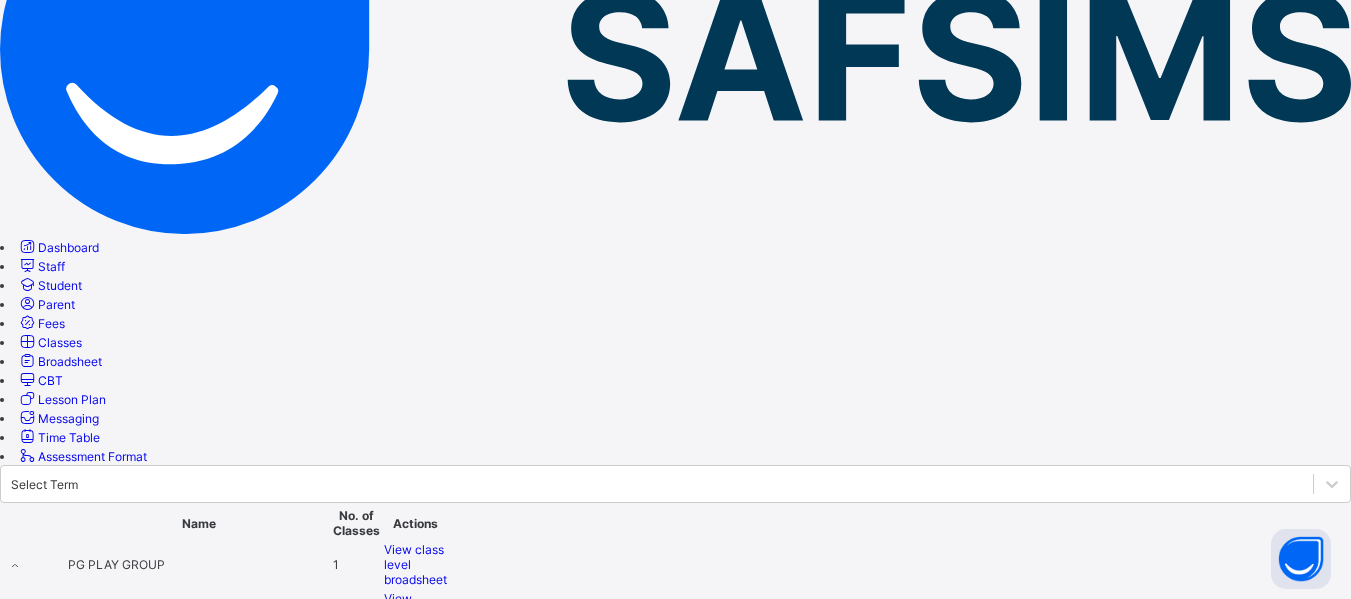 scroll, scrollTop: 253, scrollLeft: 0, axis: vertical 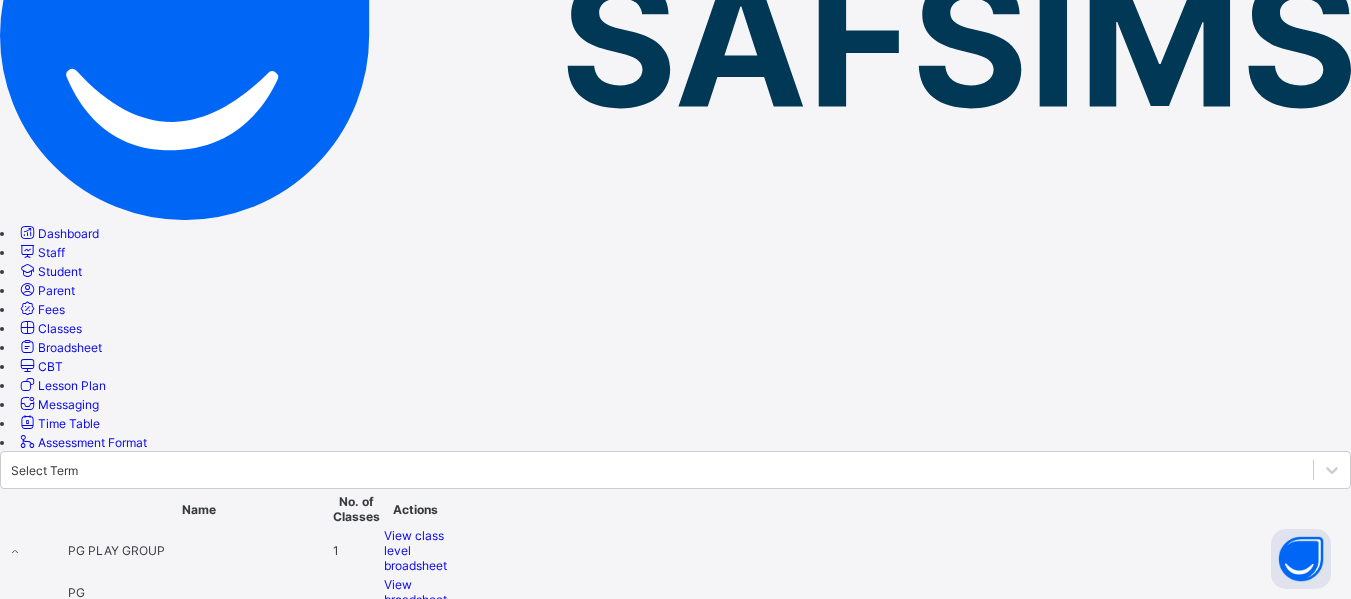 click on "View class level broadsheet" at bounding box center (415, 799) 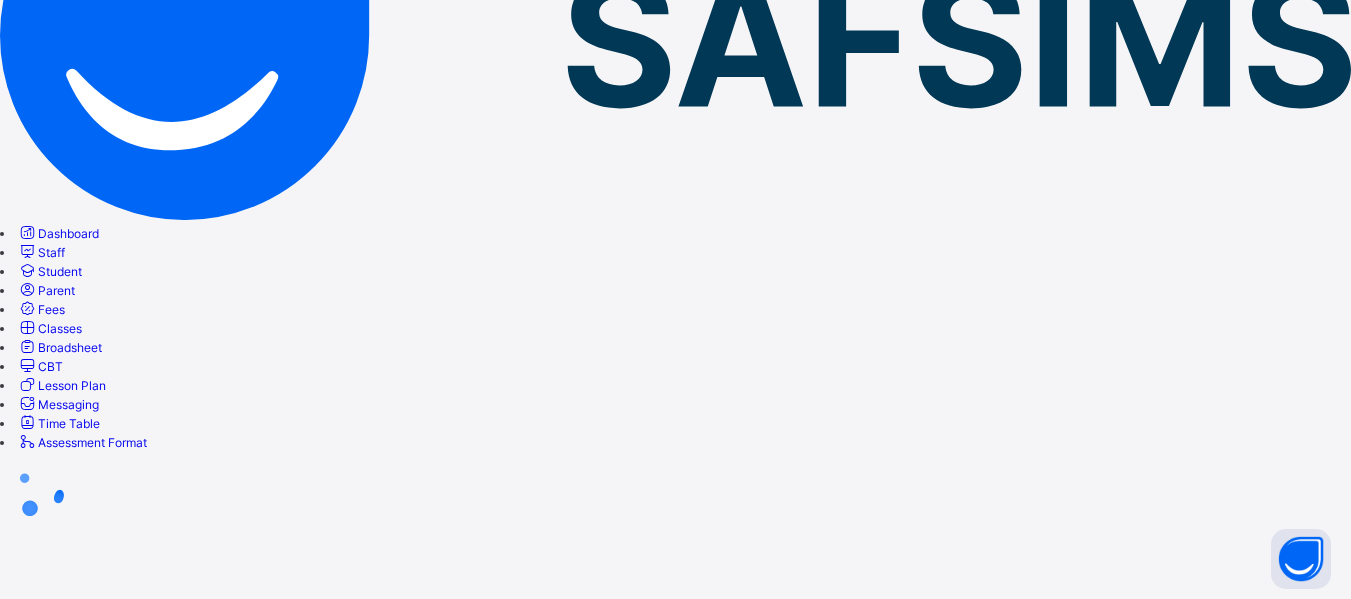 scroll, scrollTop: 0, scrollLeft: 0, axis: both 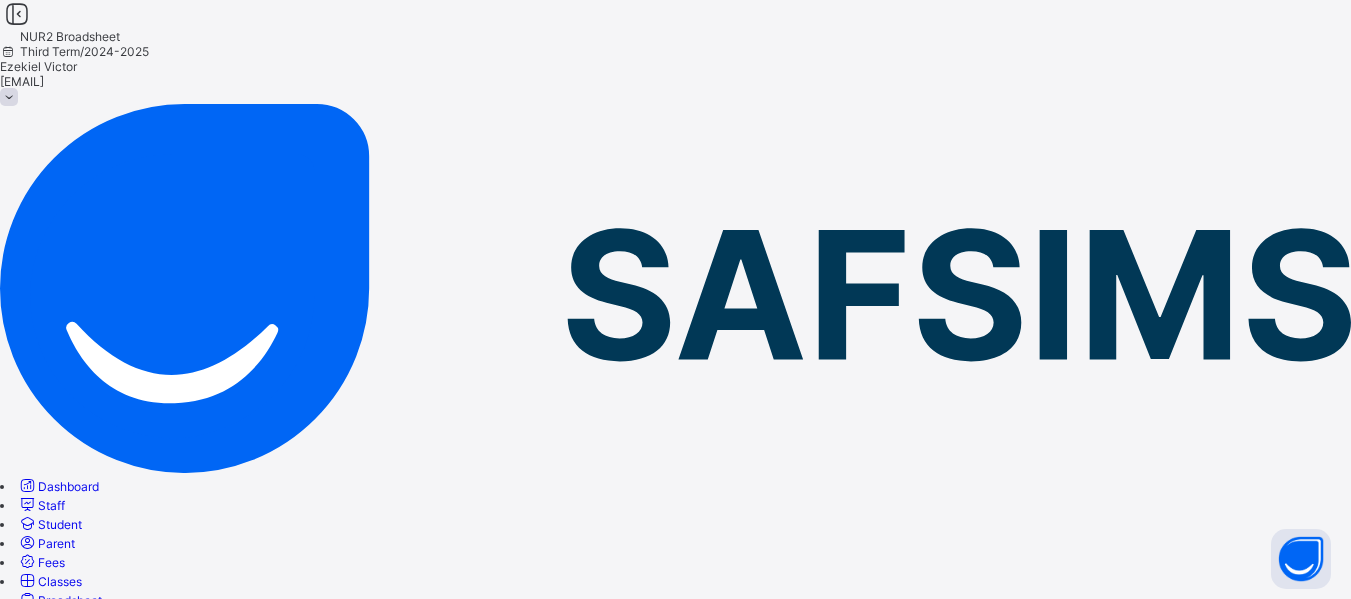 click on "Bulk Download Reportsheet" at bounding box center [78, 852] 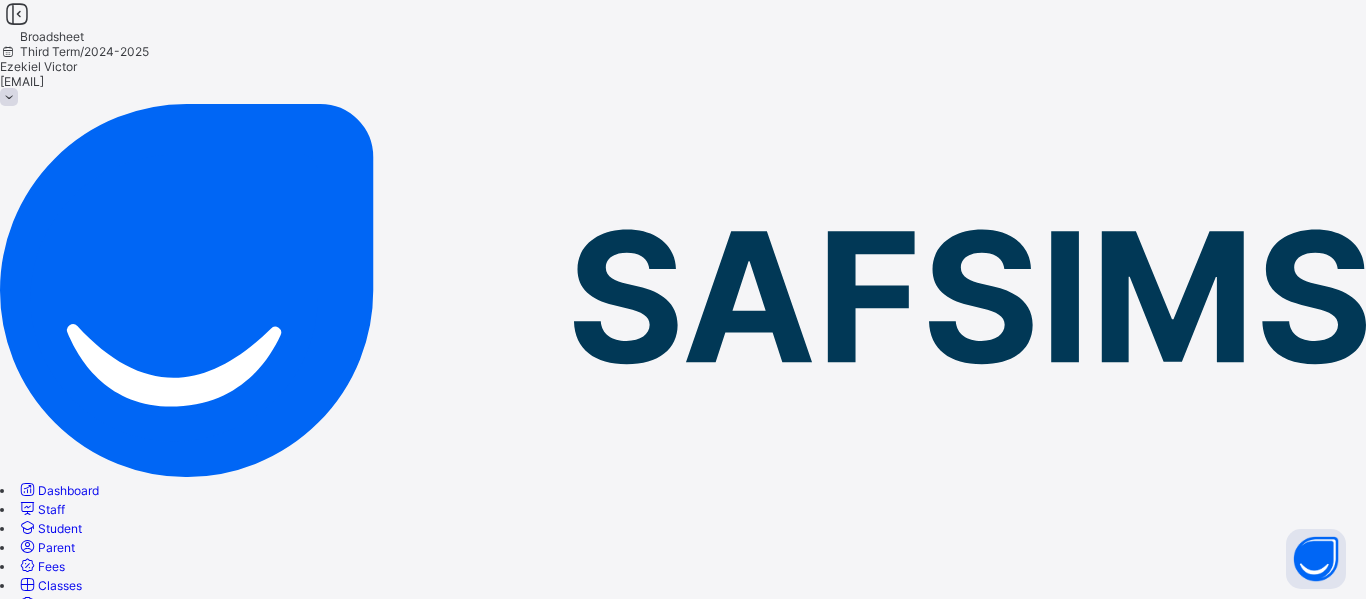 click on "Broadsheet" at bounding box center (70, 604) 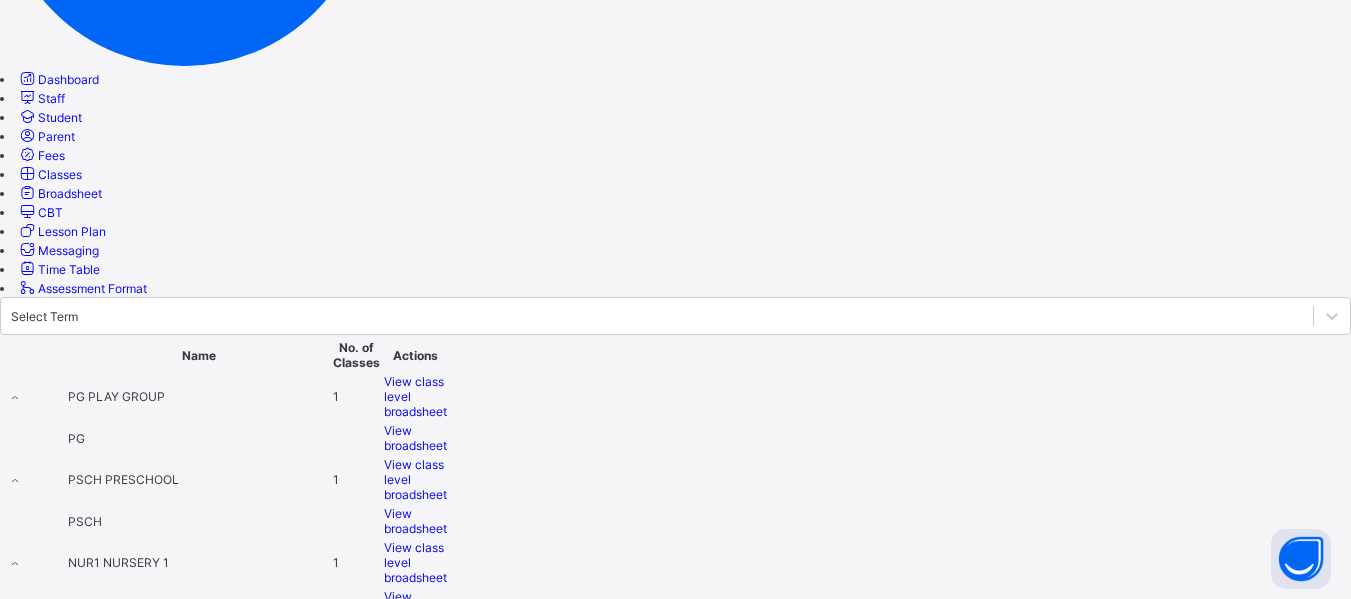 scroll, scrollTop: 414, scrollLeft: 0, axis: vertical 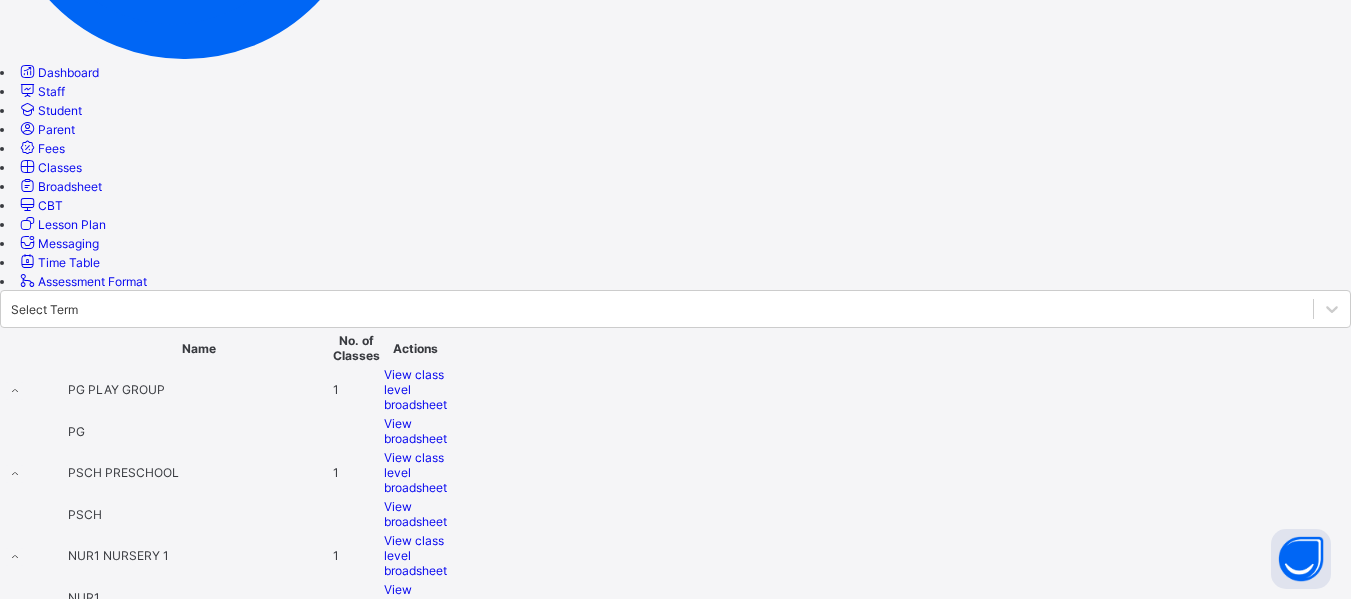 click on "View class level broadsheet" at bounding box center (415, 721) 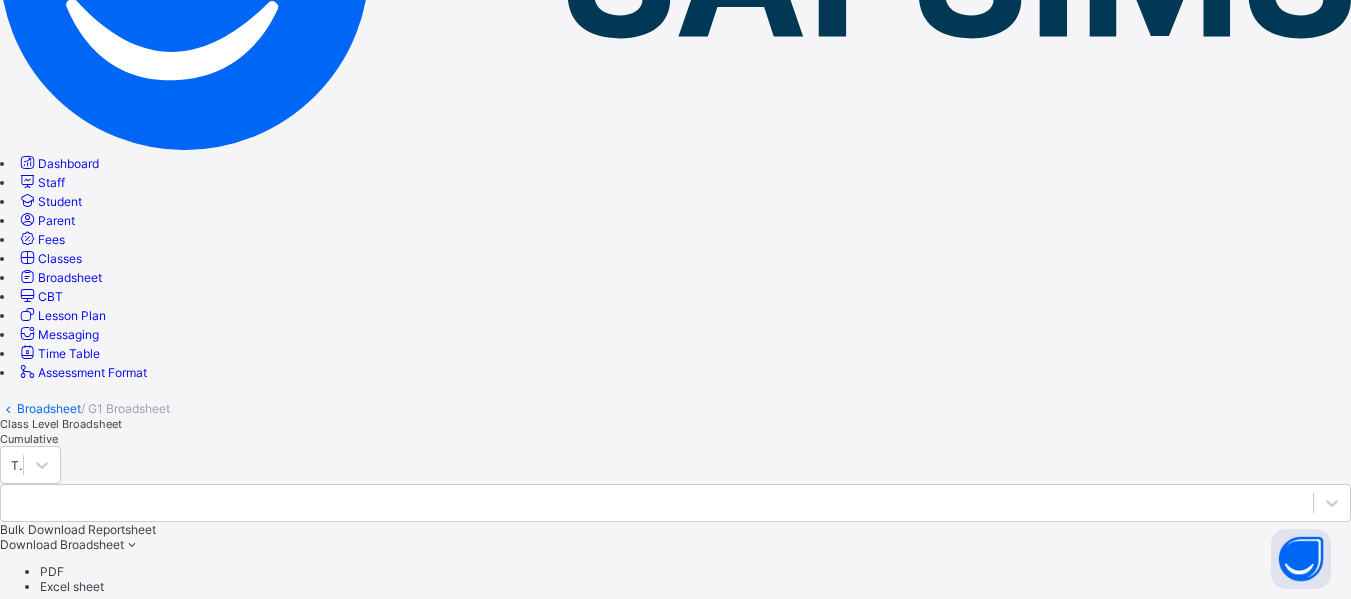 scroll, scrollTop: 0, scrollLeft: 0, axis: both 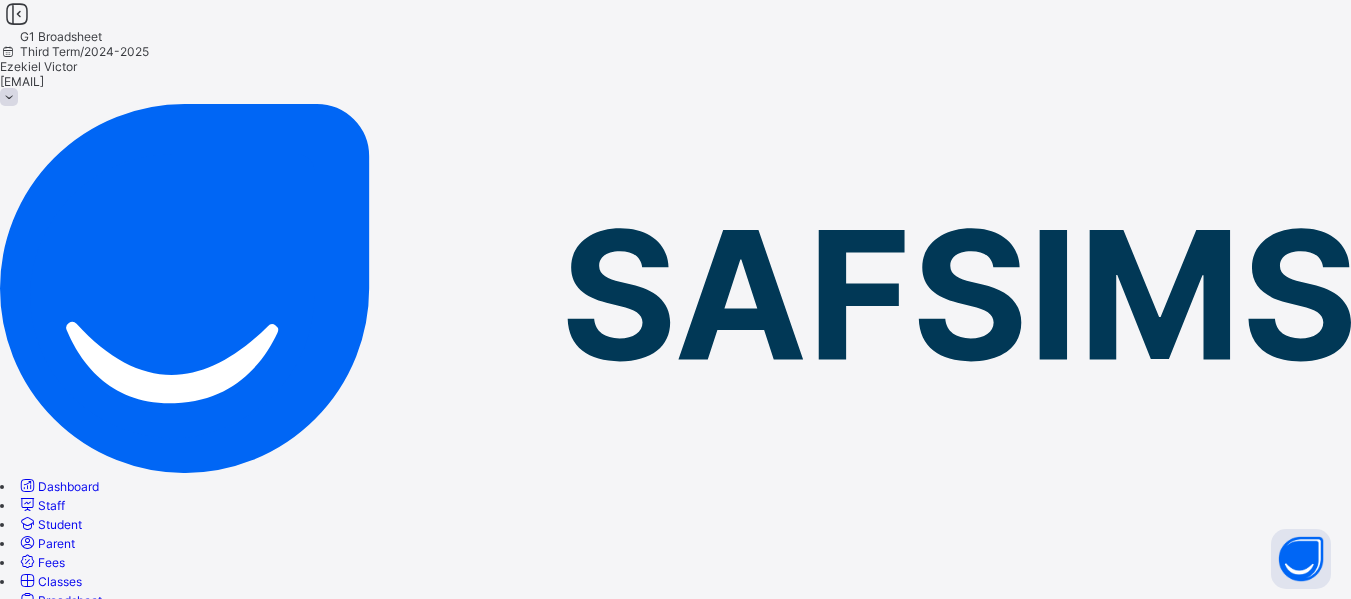 click on "Bulk Download Reportsheet" at bounding box center [78, 852] 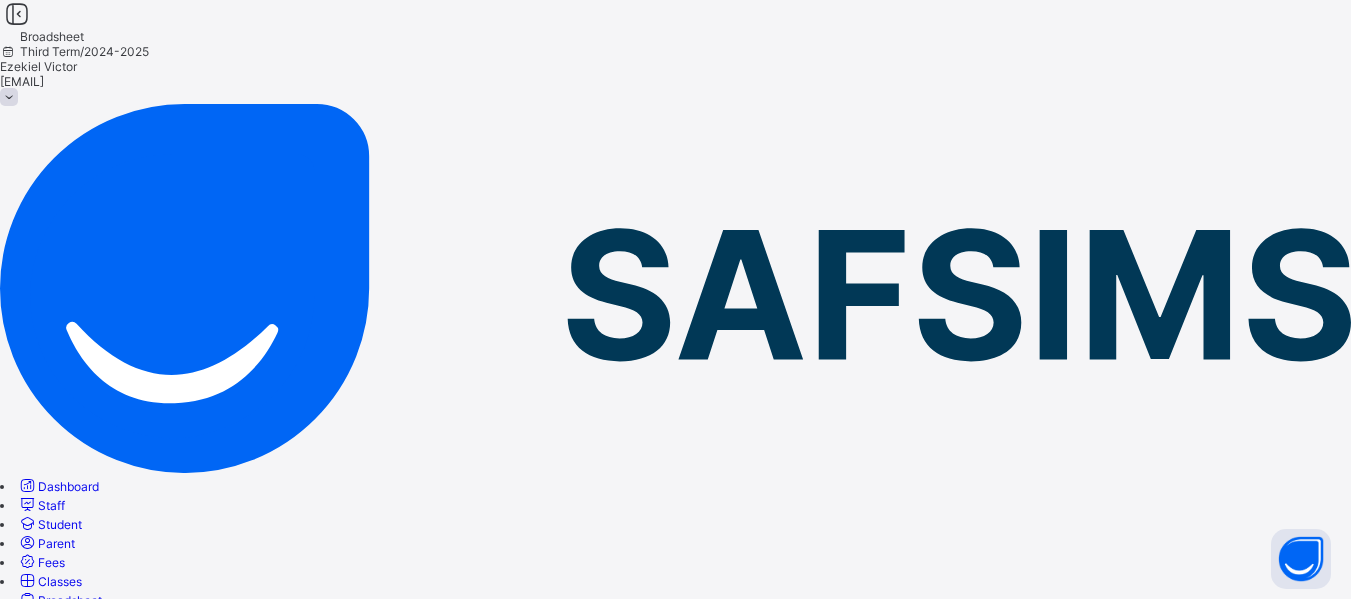 click on "Broadsheet" at bounding box center (59, 600) 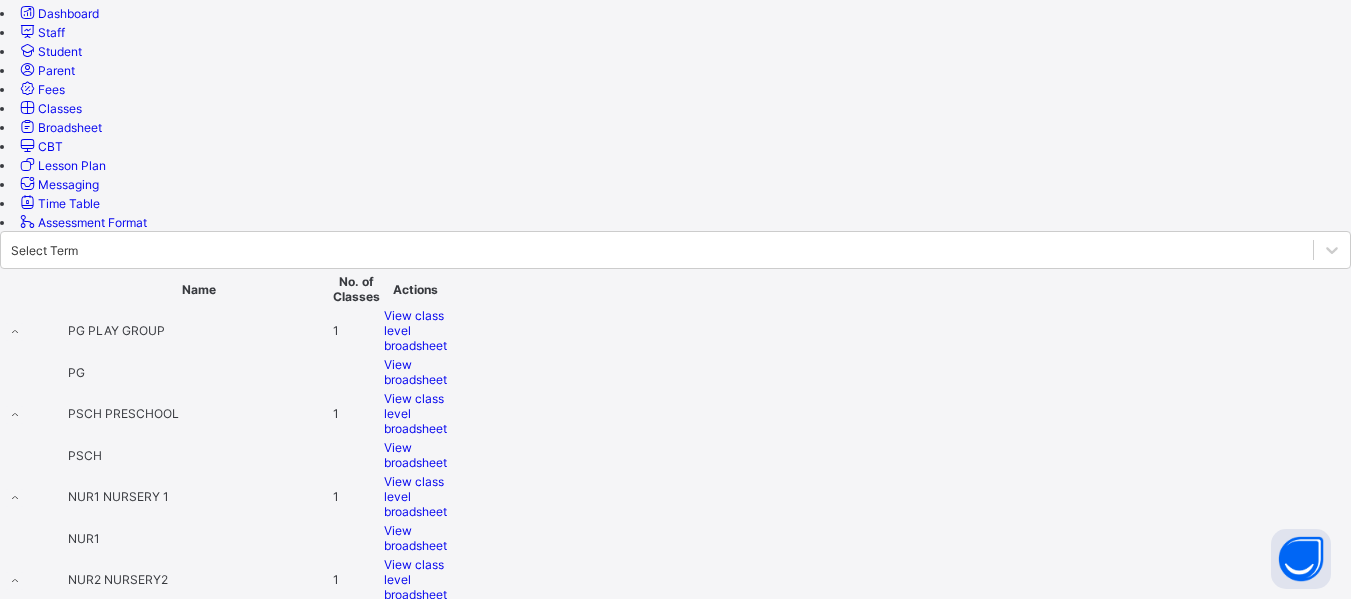 scroll, scrollTop: 510, scrollLeft: 0, axis: vertical 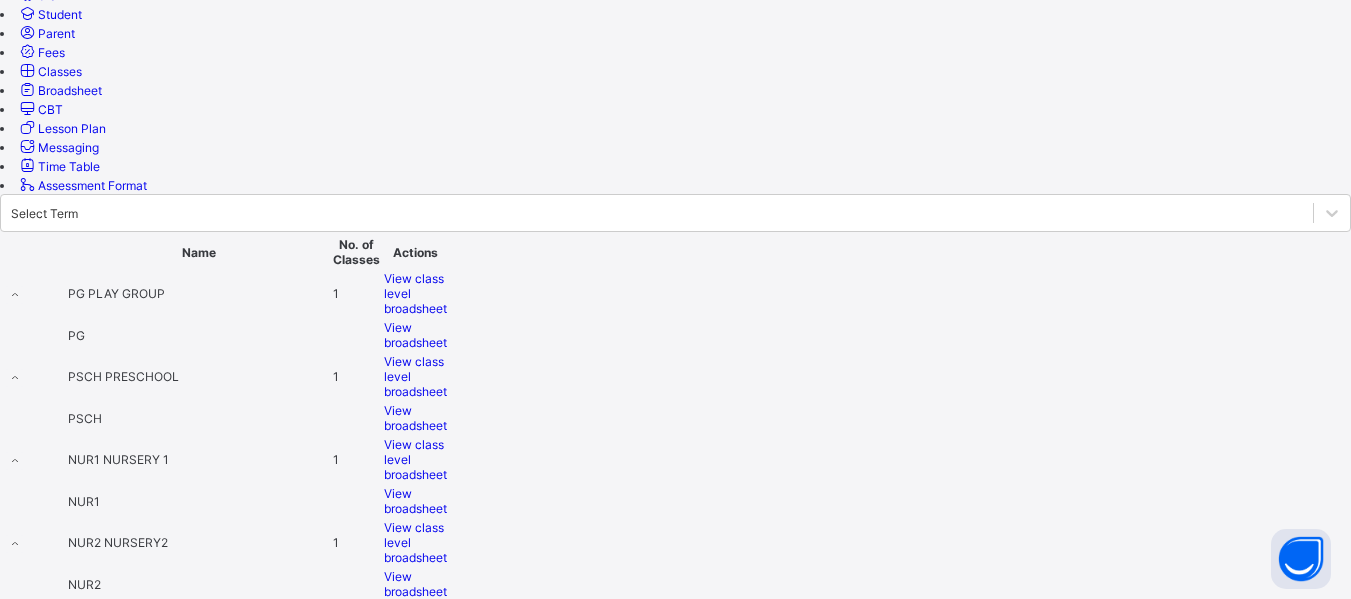 click on "View class level broadsheet" at bounding box center (415, 708) 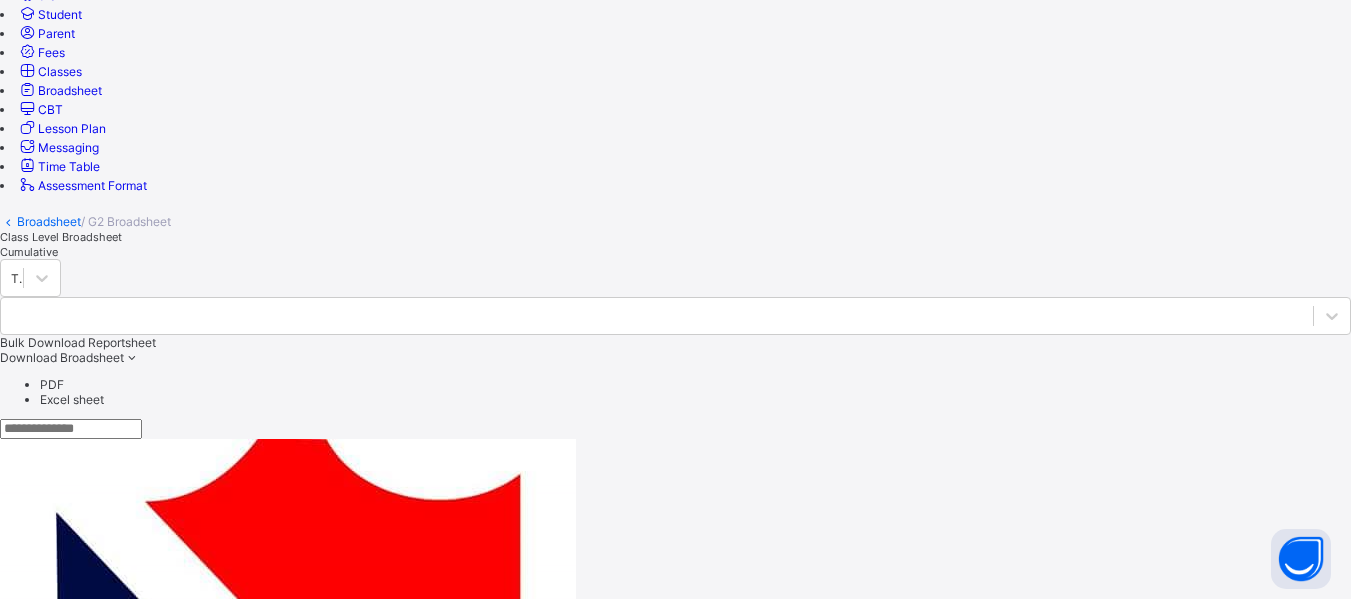 scroll, scrollTop: 0, scrollLeft: 0, axis: both 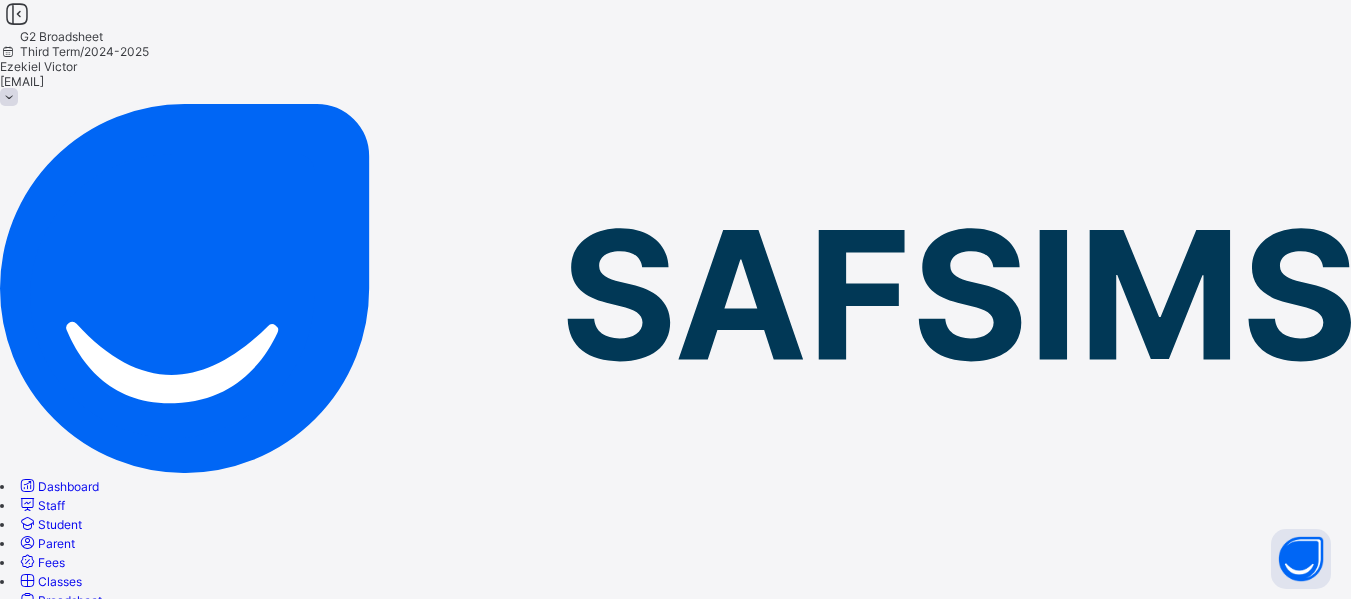 click on "Bulk Download Reportsheet" at bounding box center [78, 852] 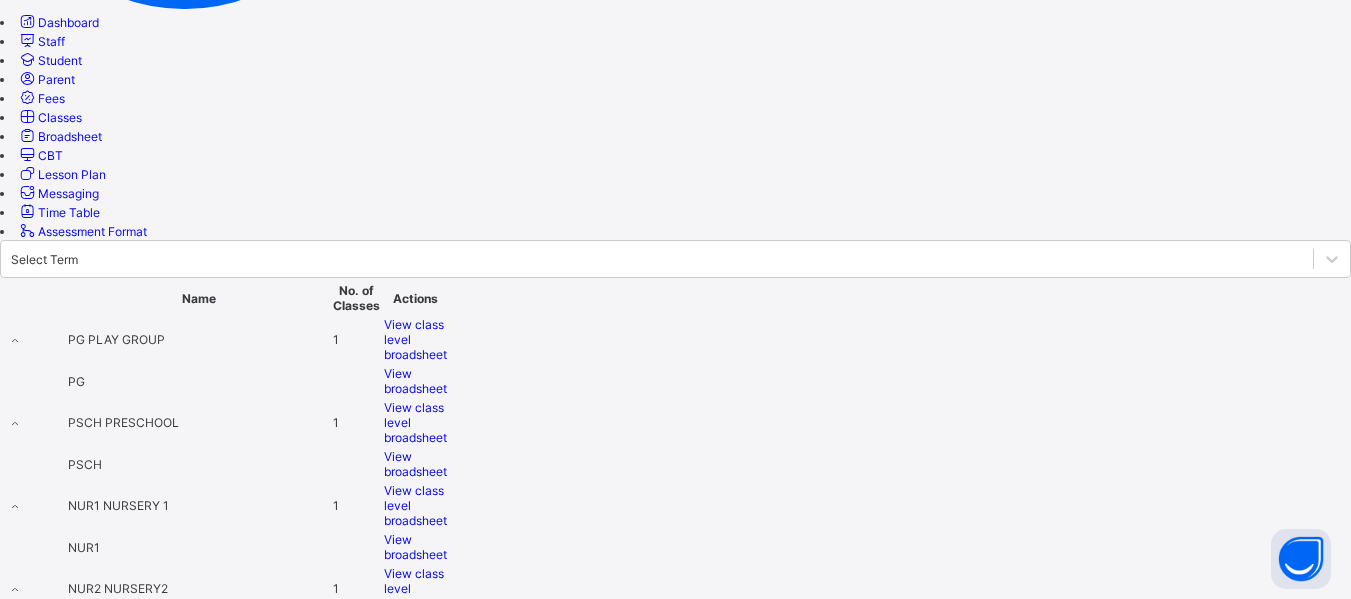 scroll, scrollTop: 529, scrollLeft: 0, axis: vertical 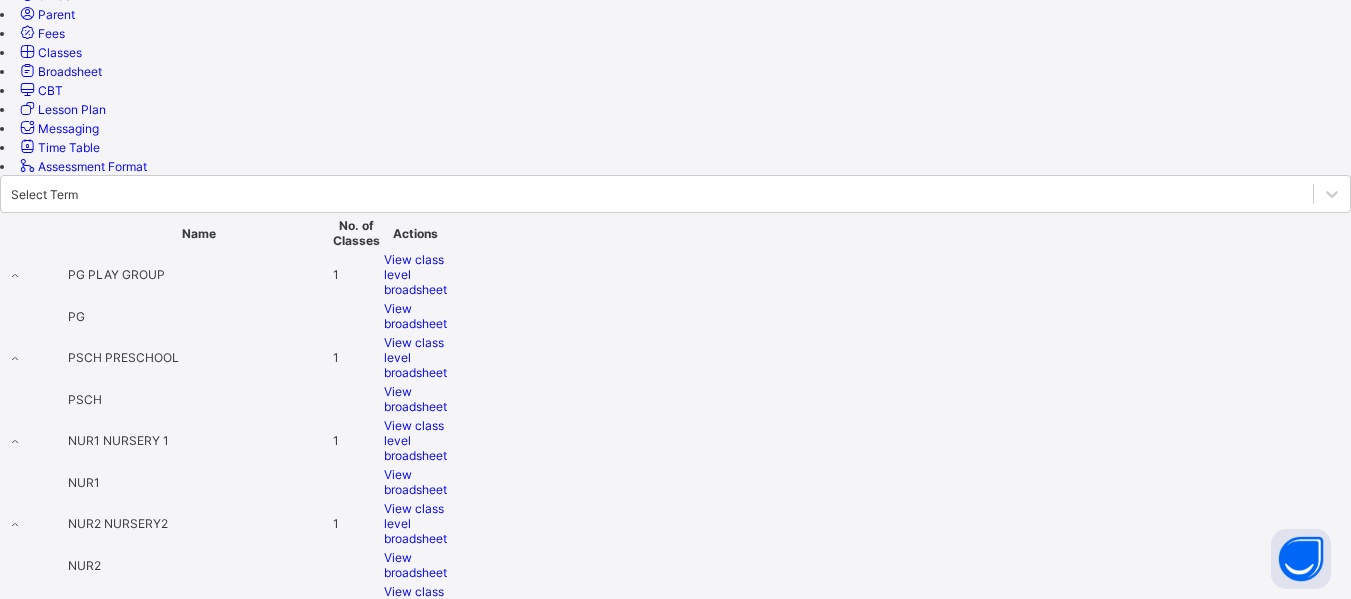click on "View class level broadsheet" at bounding box center [415, 772] 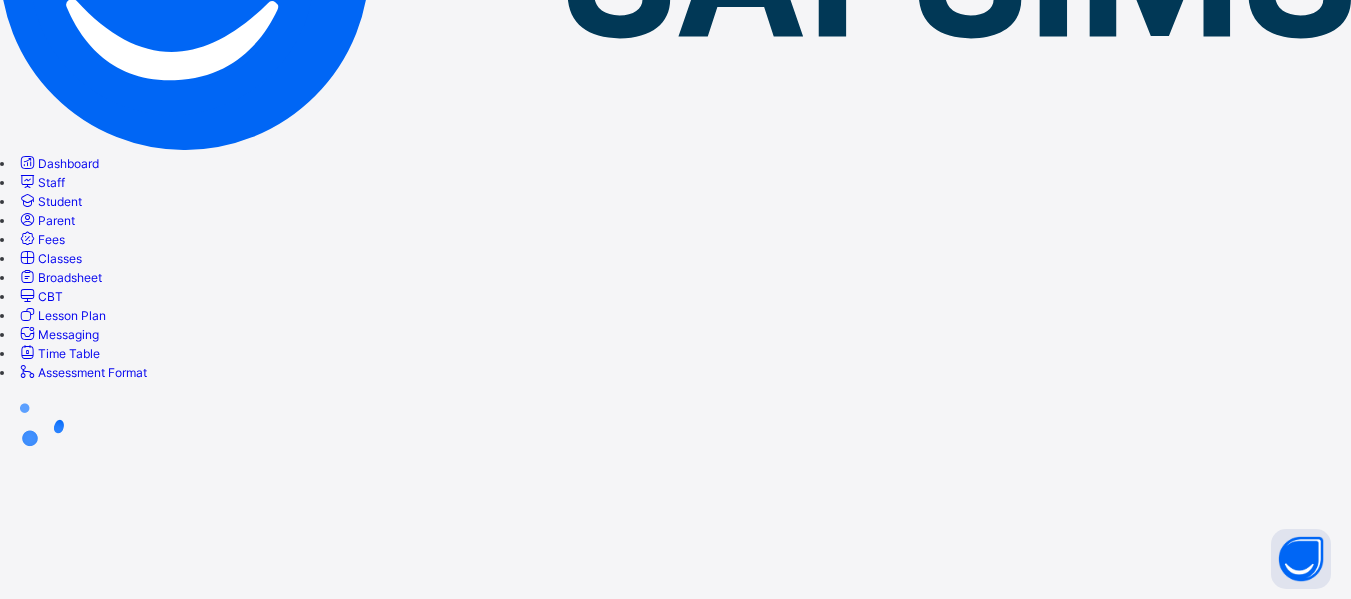 scroll, scrollTop: 0, scrollLeft: 0, axis: both 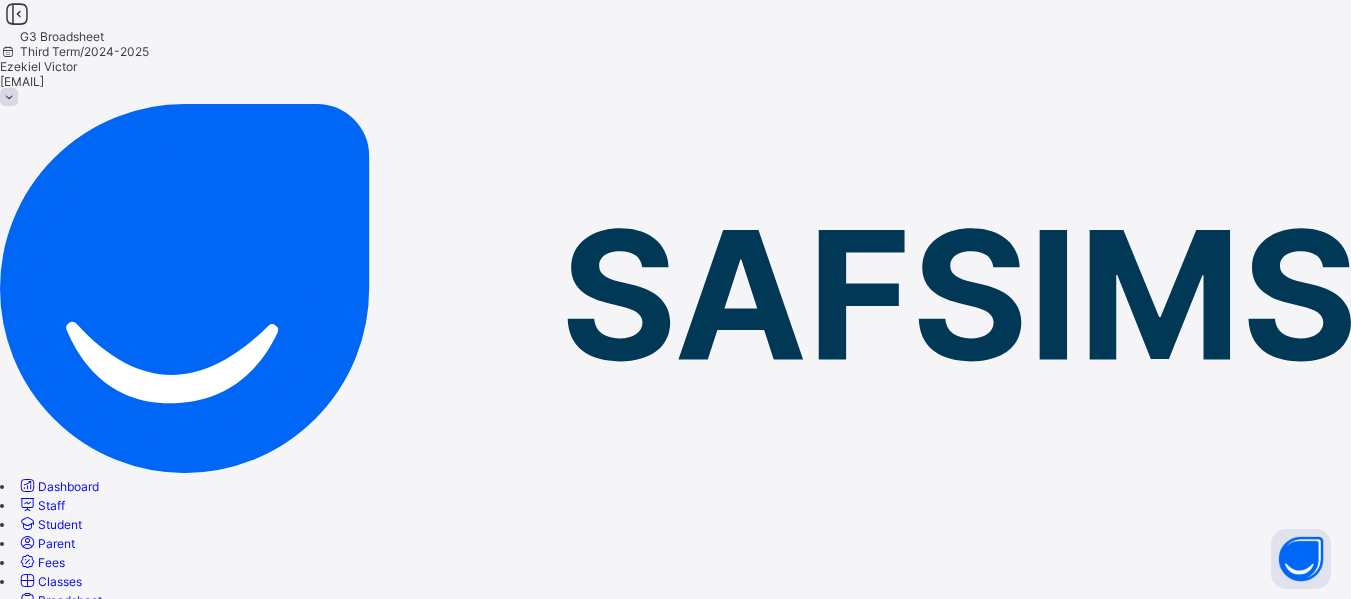 click on "Bulk Download Reportsheet" at bounding box center (78, 852) 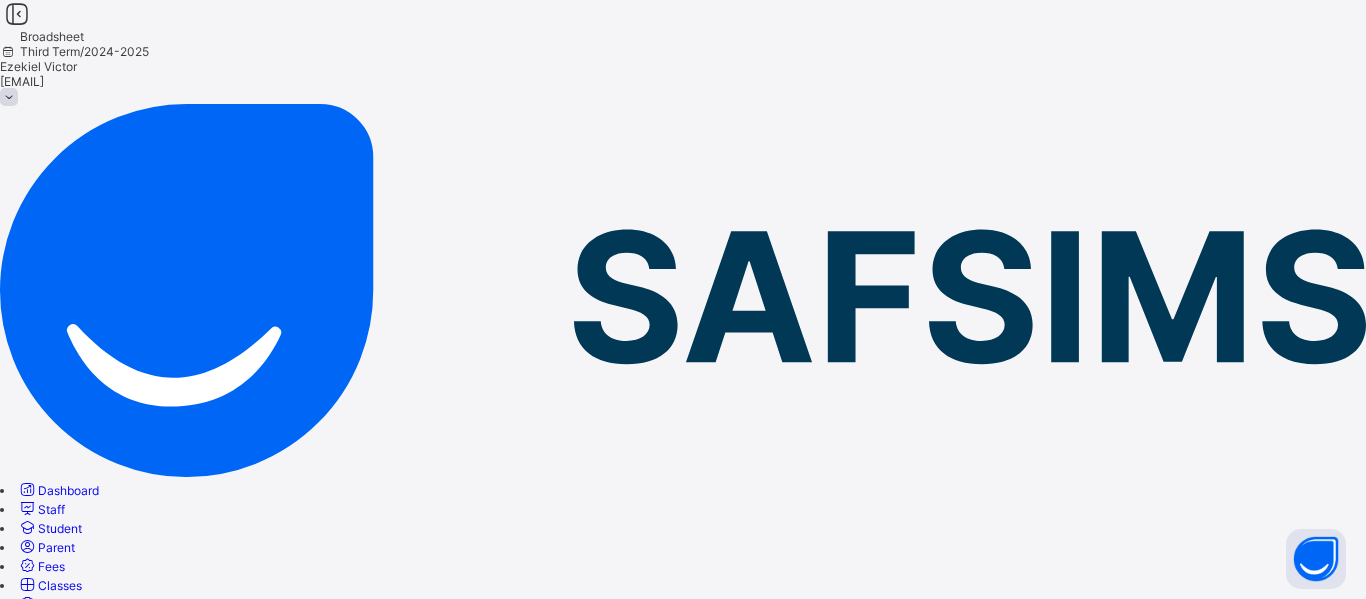 click on "Broadsheet" at bounding box center [70, 604] 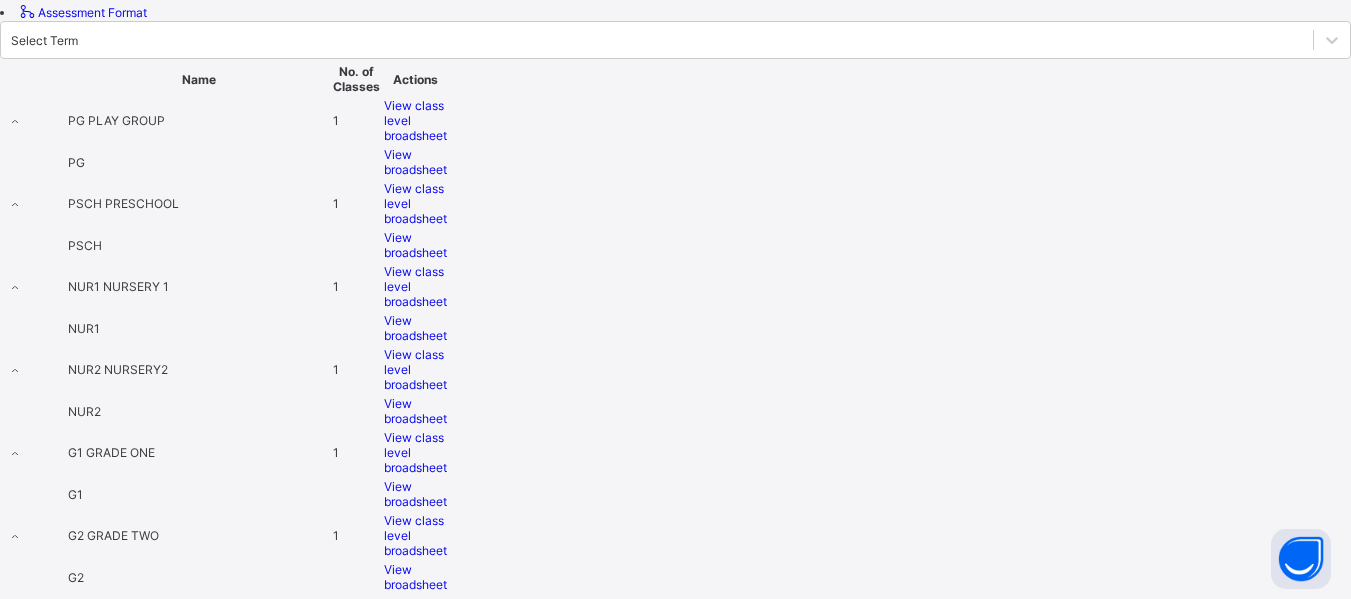 scroll, scrollTop: 694, scrollLeft: 0, axis: vertical 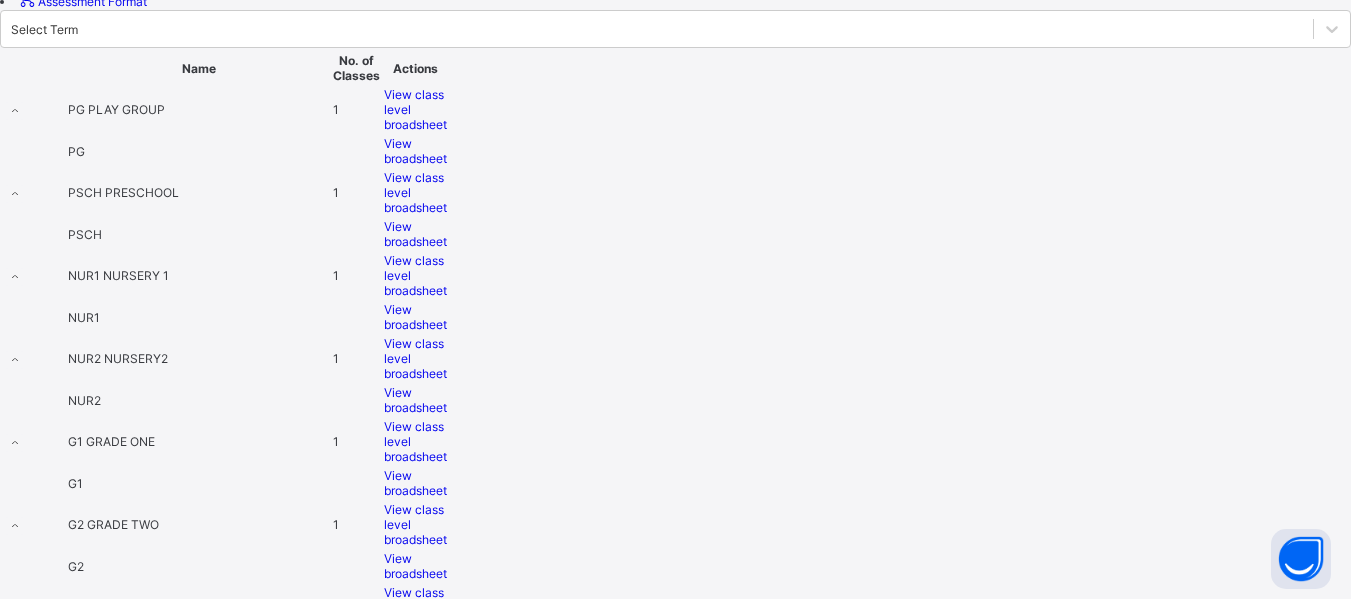 click on "View class level broadsheet" at bounding box center (415, 690) 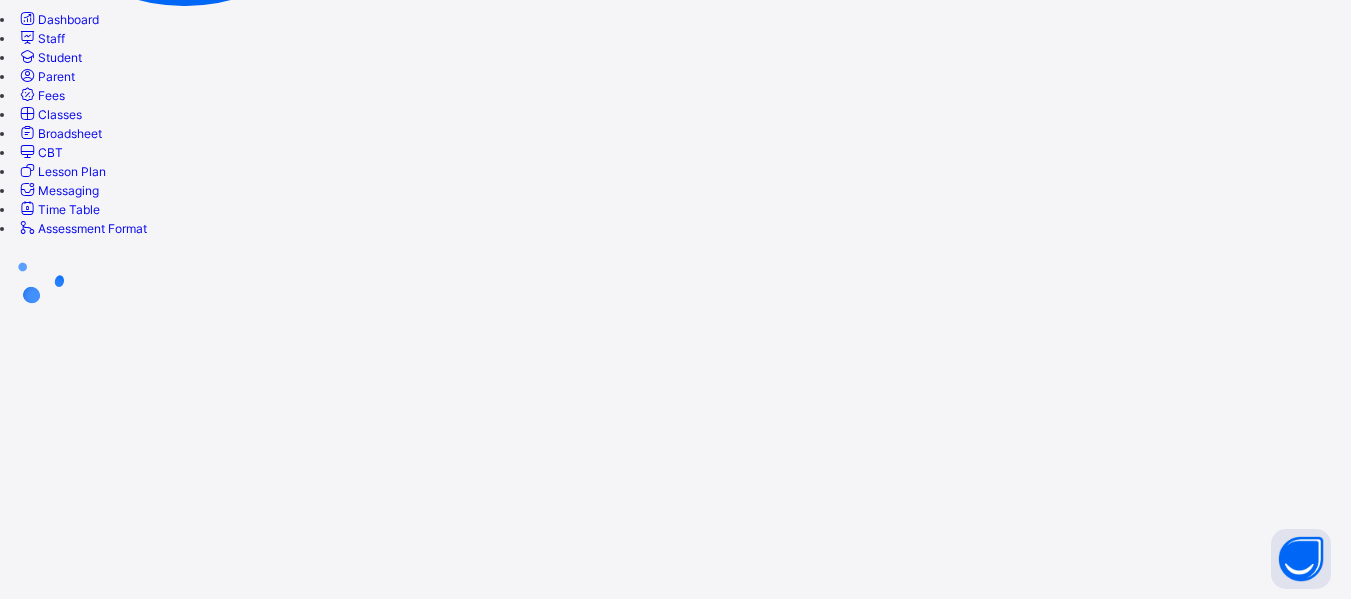 scroll, scrollTop: 0, scrollLeft: 0, axis: both 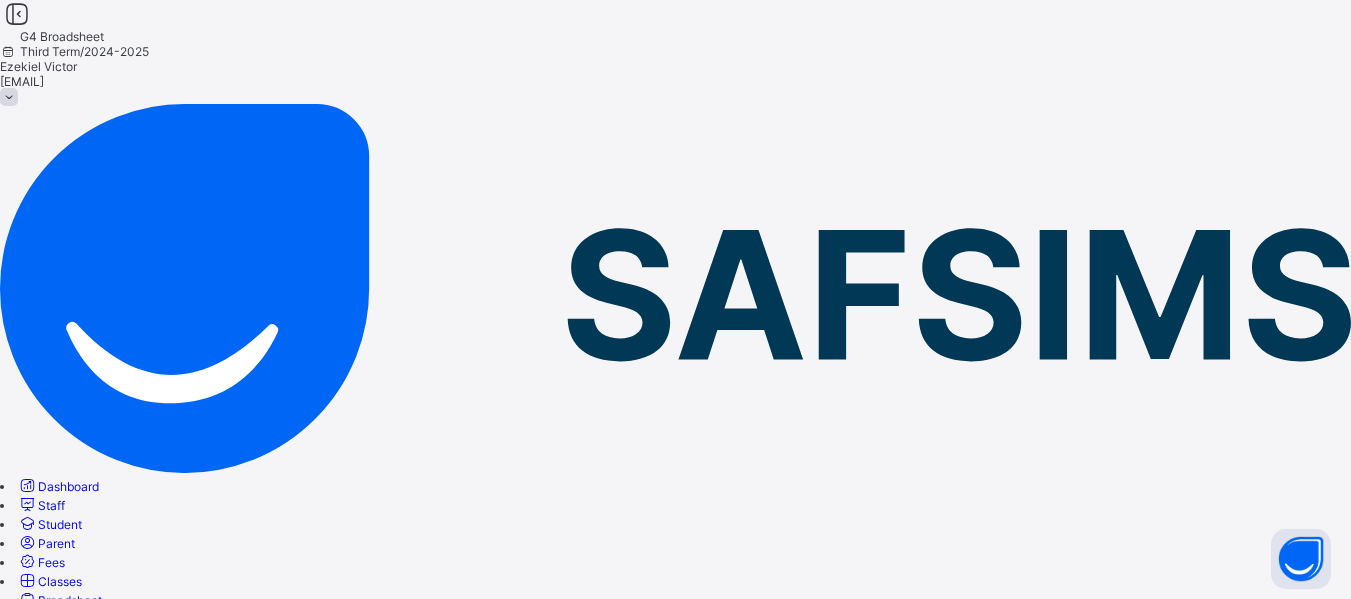 click on "Bulk Download Reportsheet" at bounding box center [675, 852] 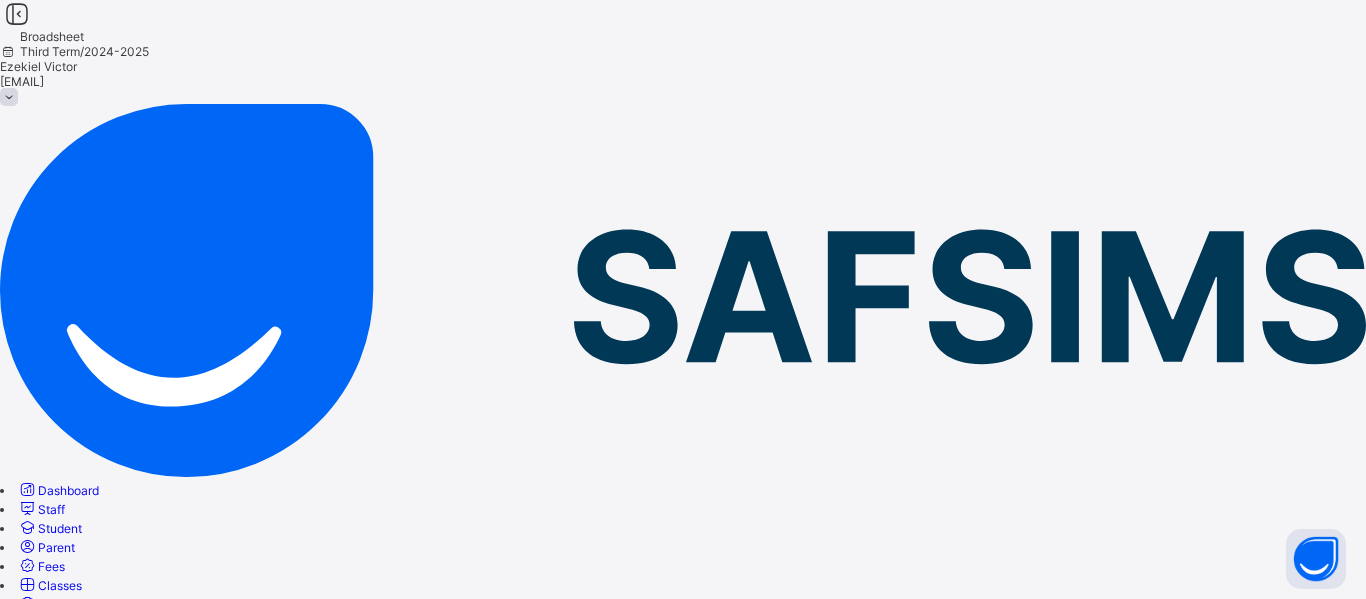 click on "Broadsheet" at bounding box center (70, 604) 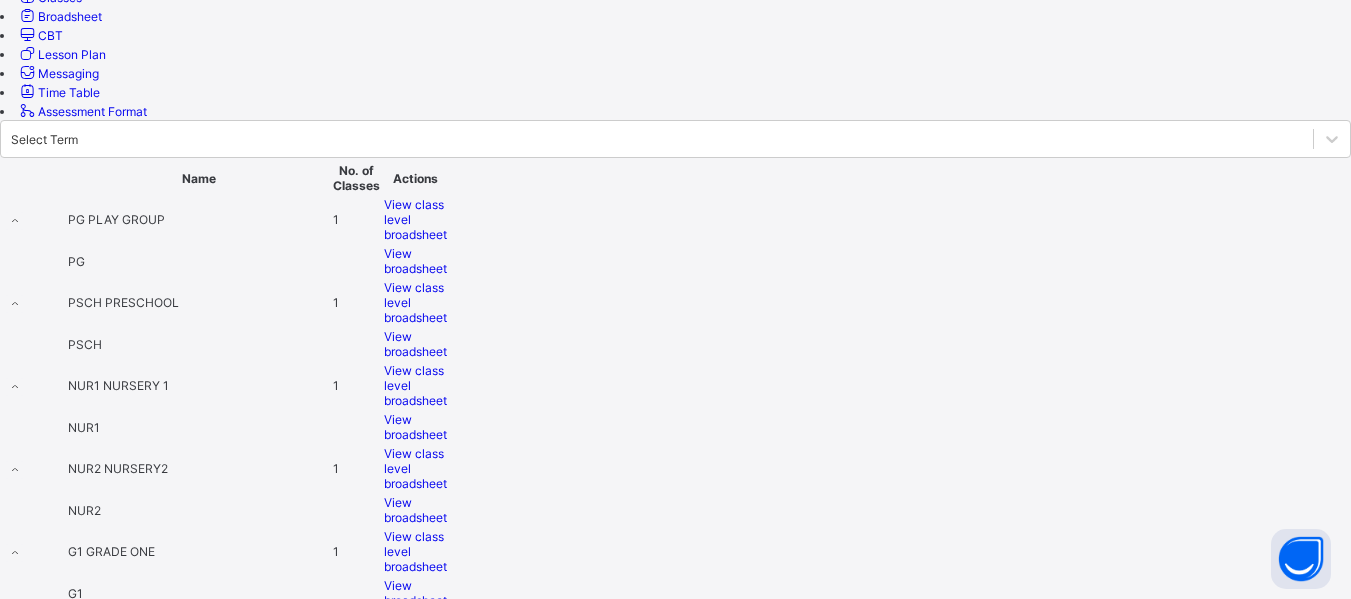 scroll, scrollTop: 694, scrollLeft: 0, axis: vertical 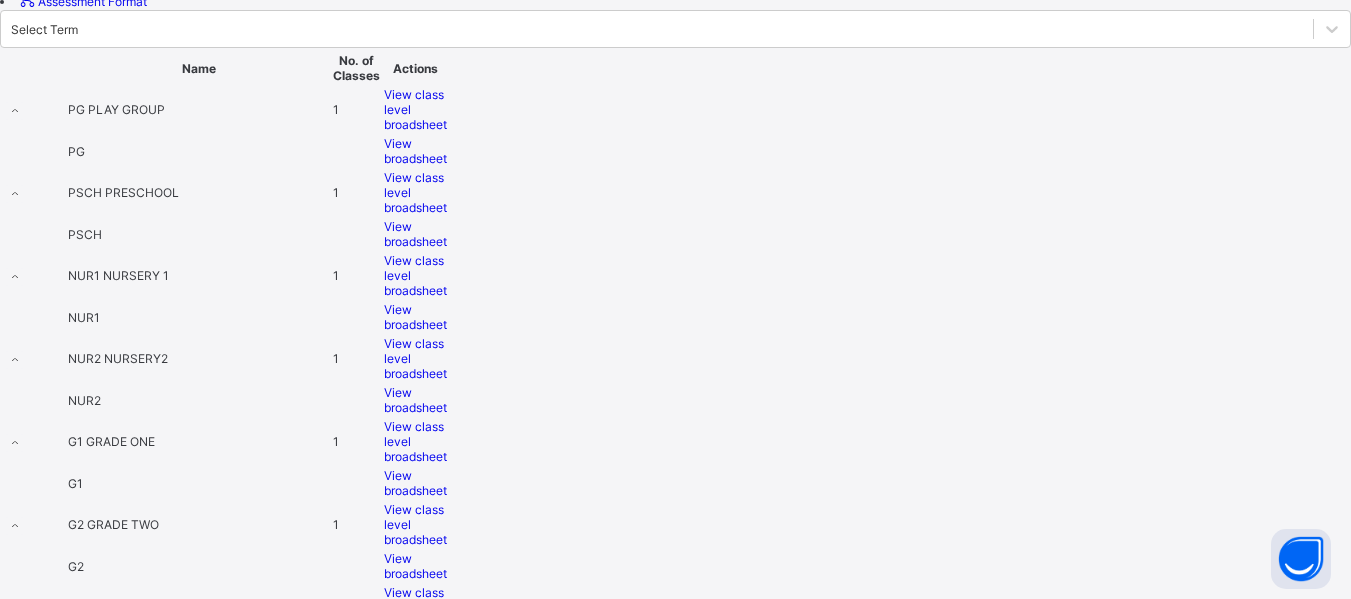 click on "View class level broadsheet" at bounding box center (415, 773) 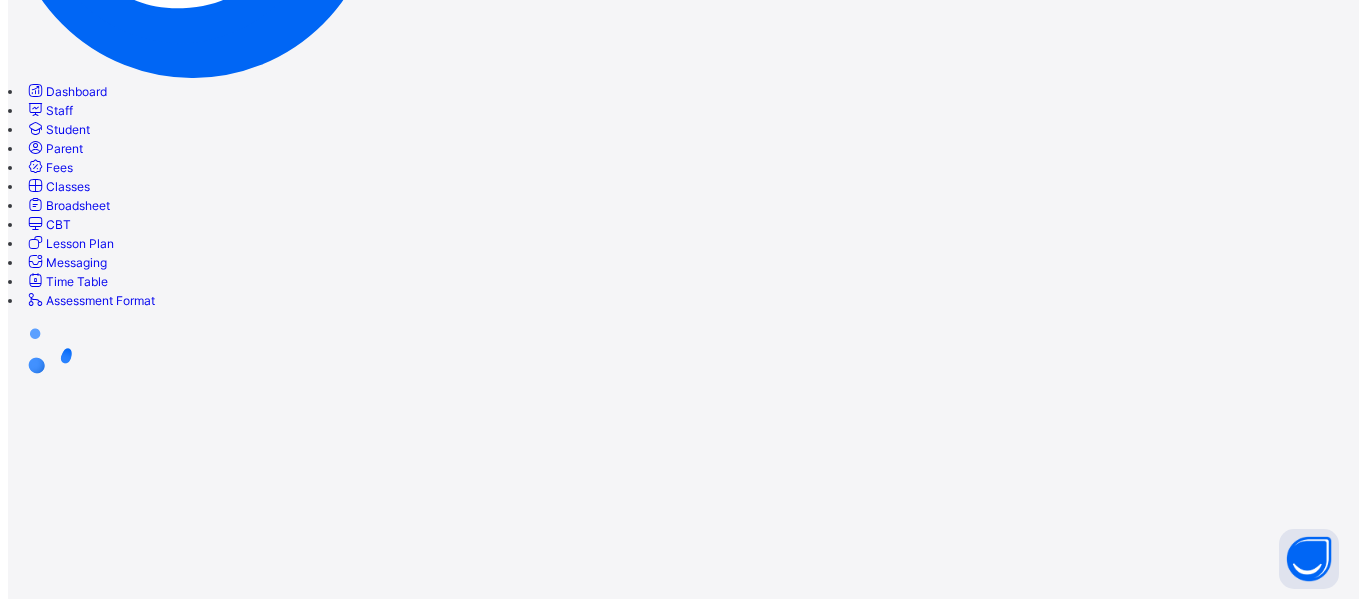 scroll, scrollTop: 0, scrollLeft: 0, axis: both 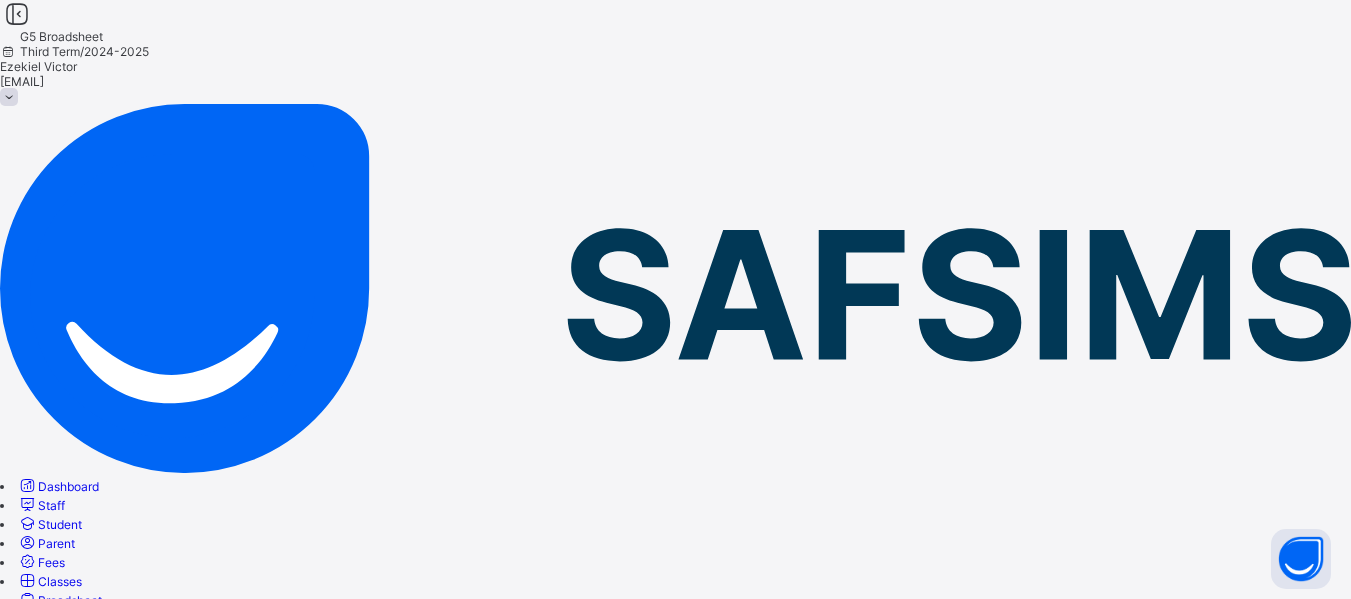 click on "Bulk Download Reportsheet" at bounding box center (78, 852) 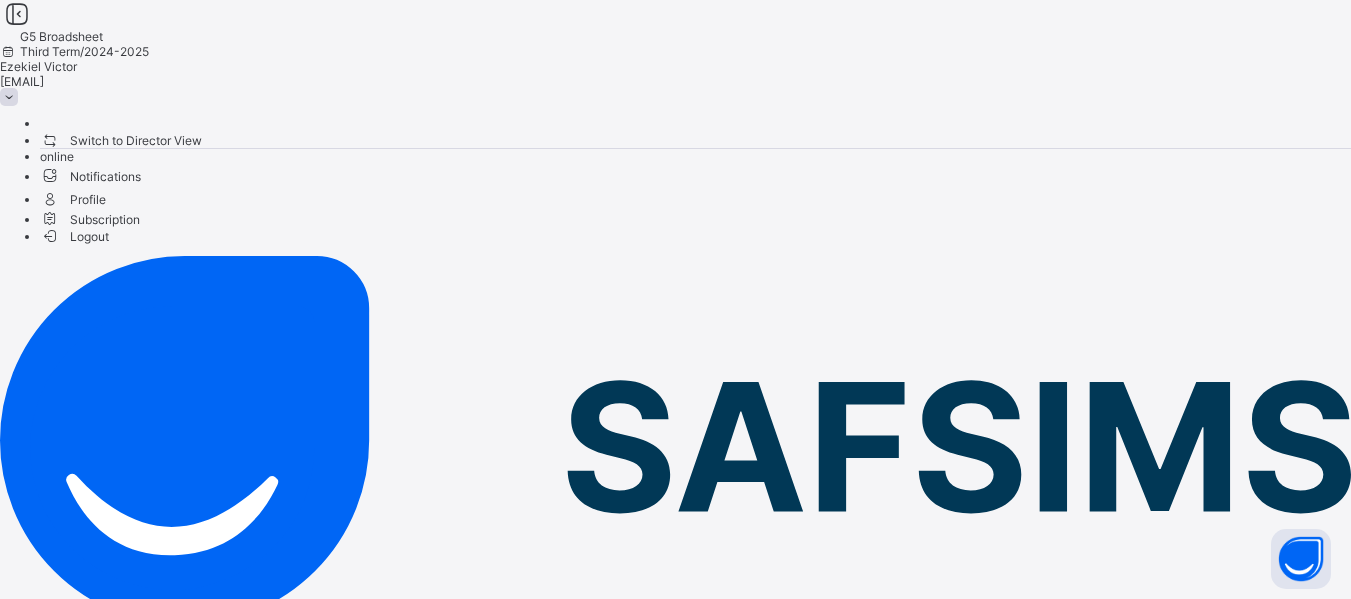 click on "Logout" at bounding box center [74, 236] 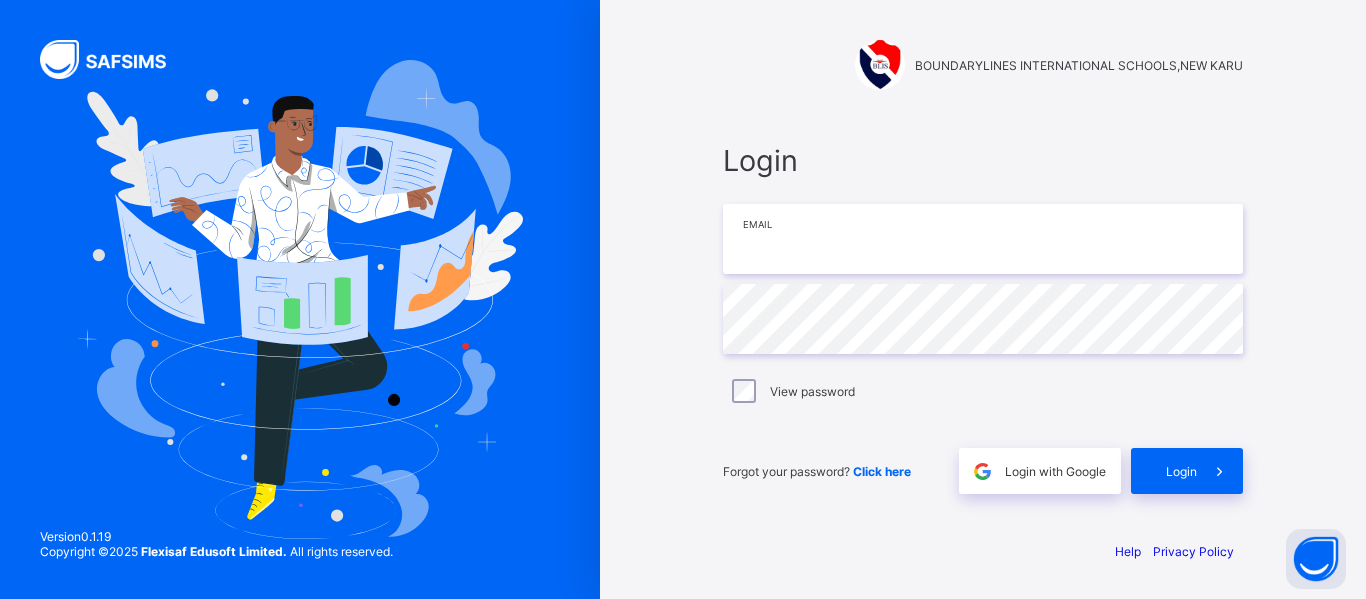 type on "**********" 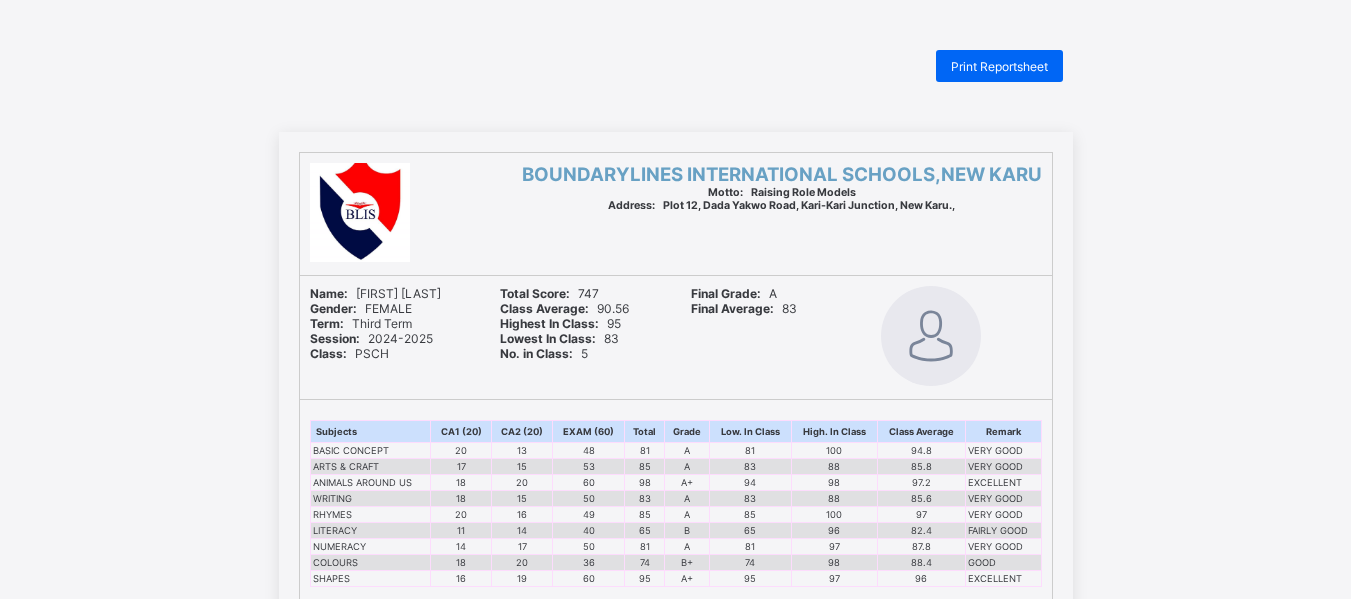 scroll, scrollTop: 0, scrollLeft: 0, axis: both 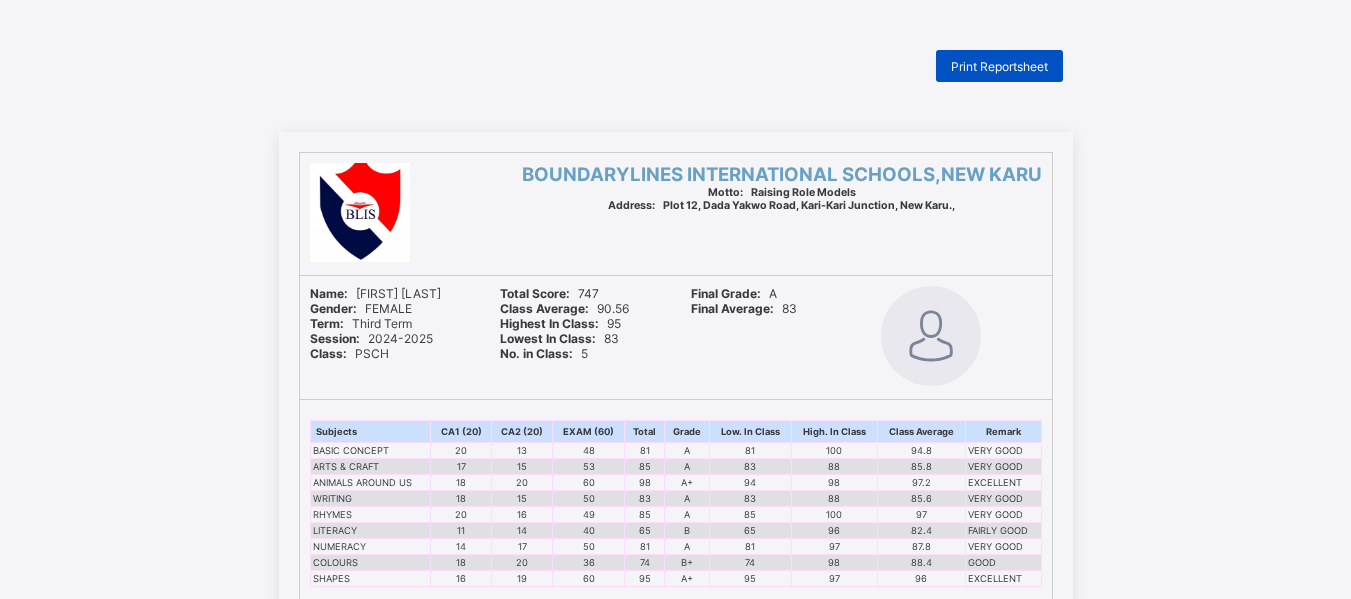 click on "Print Reportsheet" at bounding box center [999, 66] 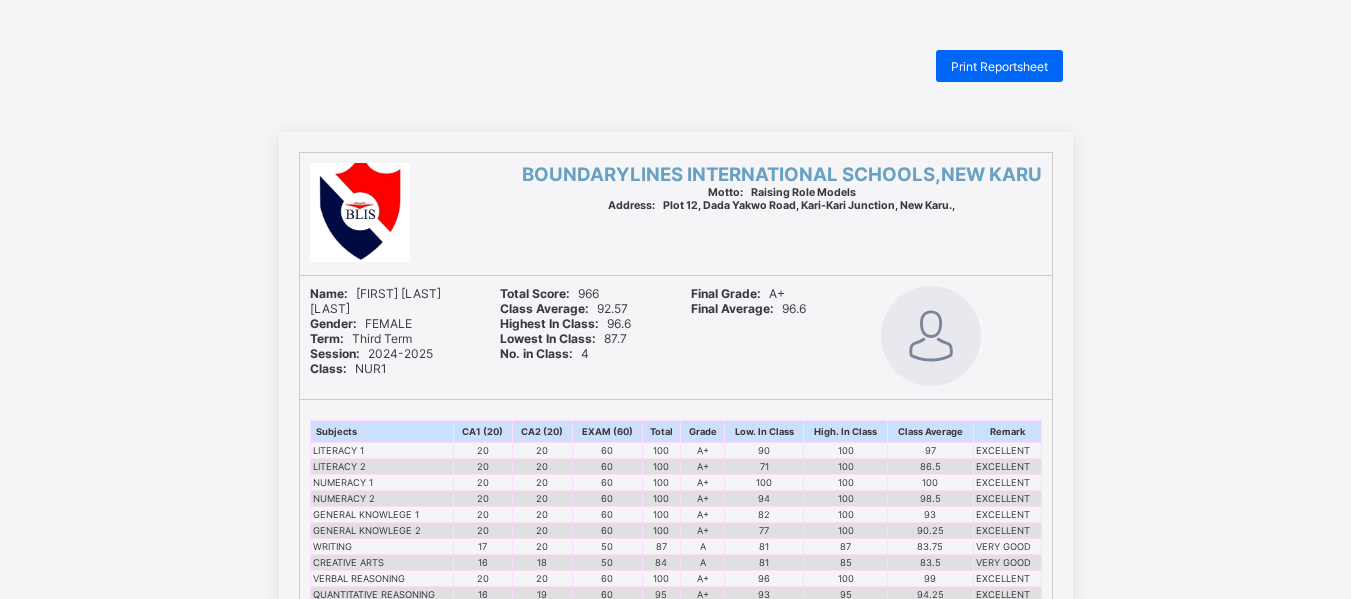 scroll, scrollTop: 0, scrollLeft: 0, axis: both 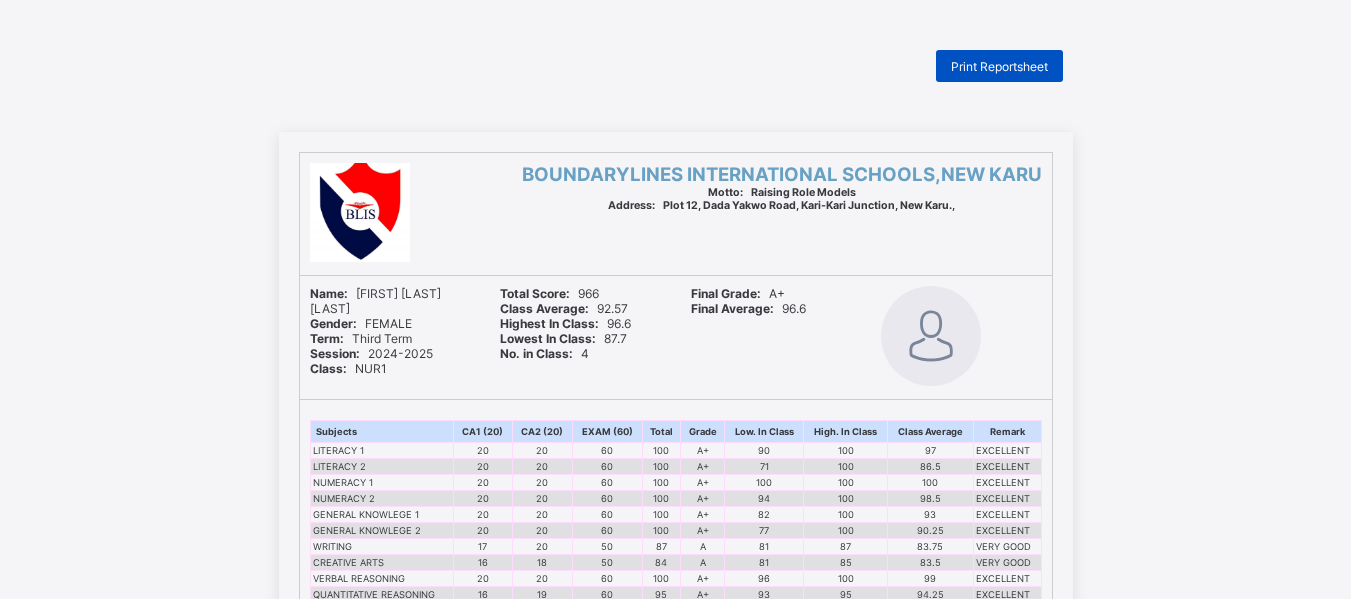 click on "Print Reportsheet" at bounding box center [999, 66] 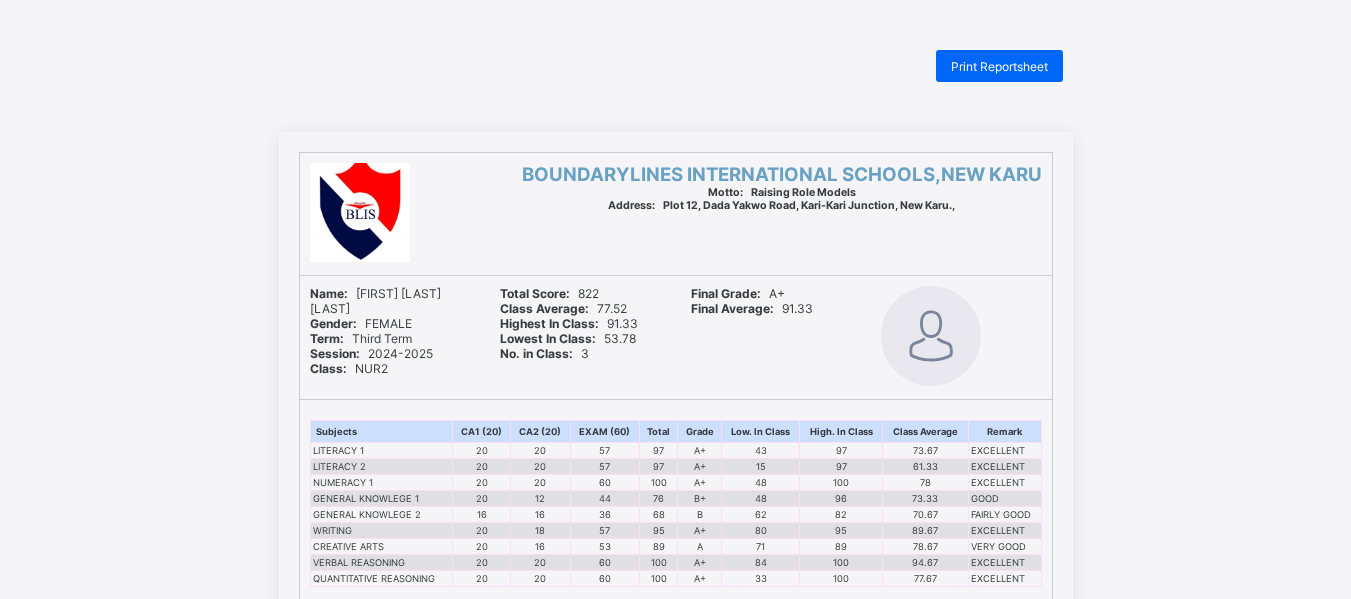 scroll, scrollTop: 0, scrollLeft: 0, axis: both 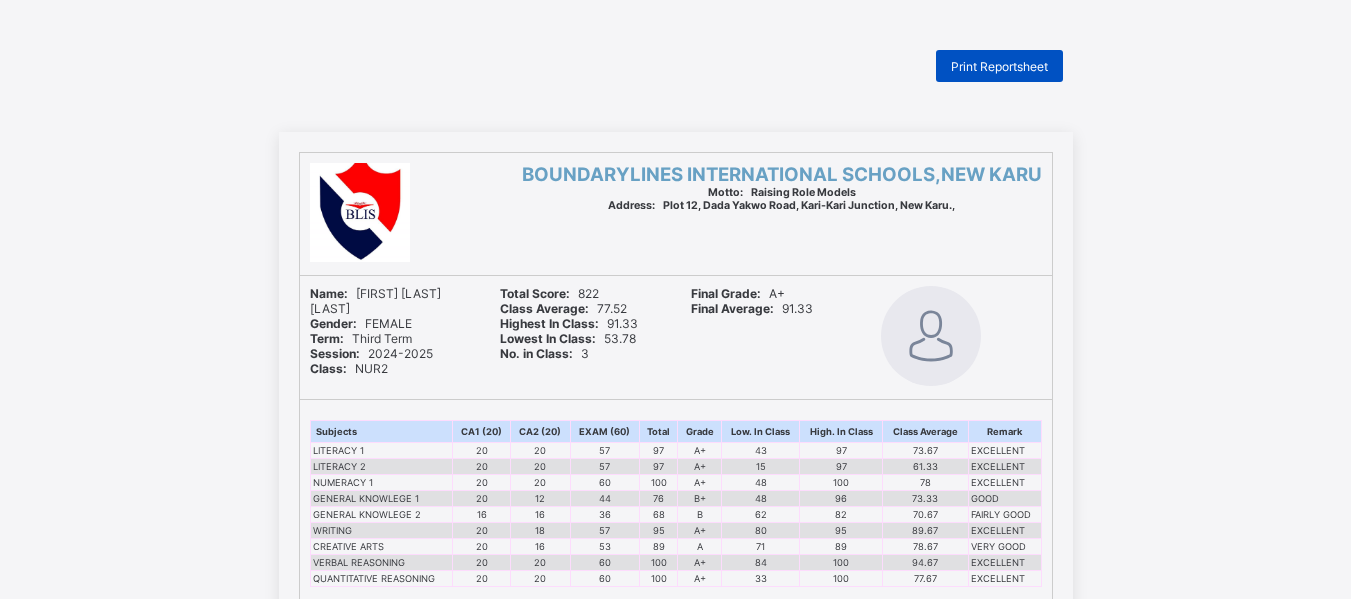 click on "Print Reportsheet" at bounding box center [999, 66] 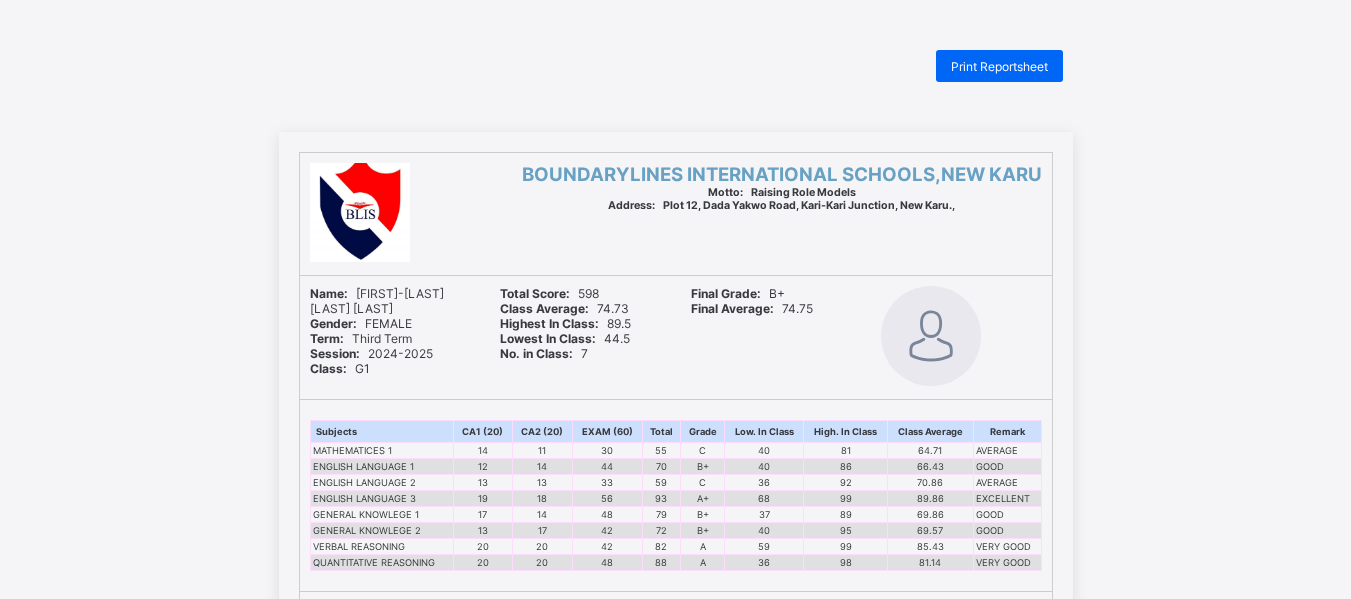 scroll, scrollTop: 0, scrollLeft: 0, axis: both 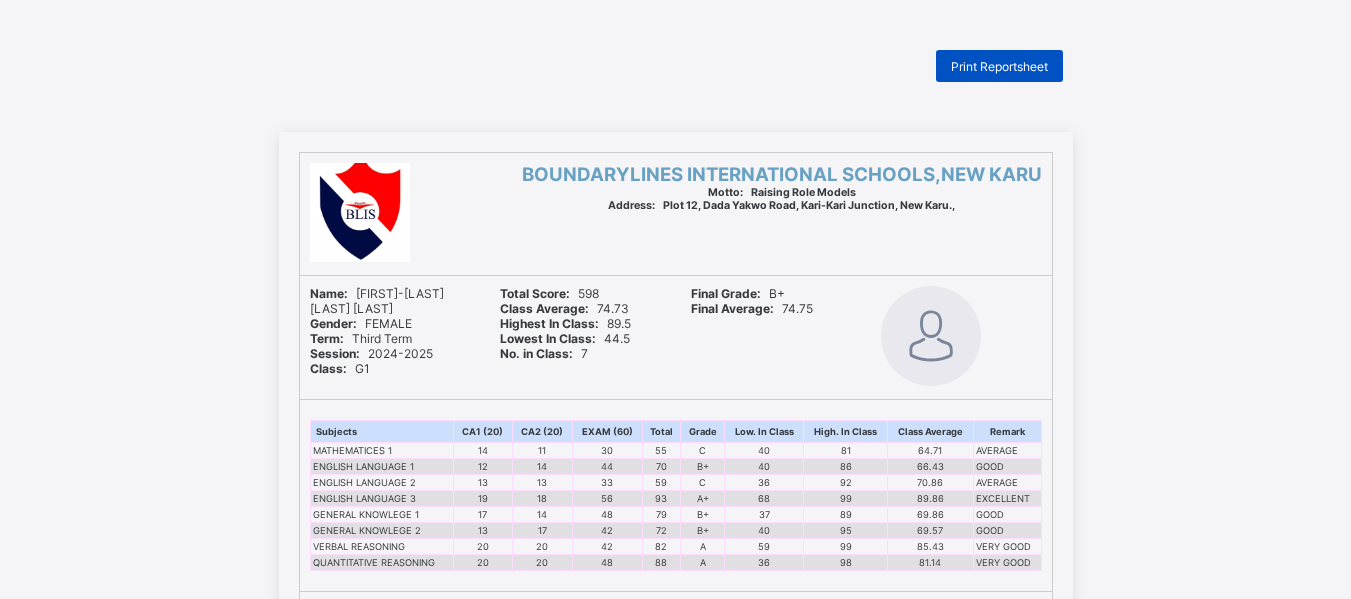click on "Print Reportsheet" at bounding box center (999, 66) 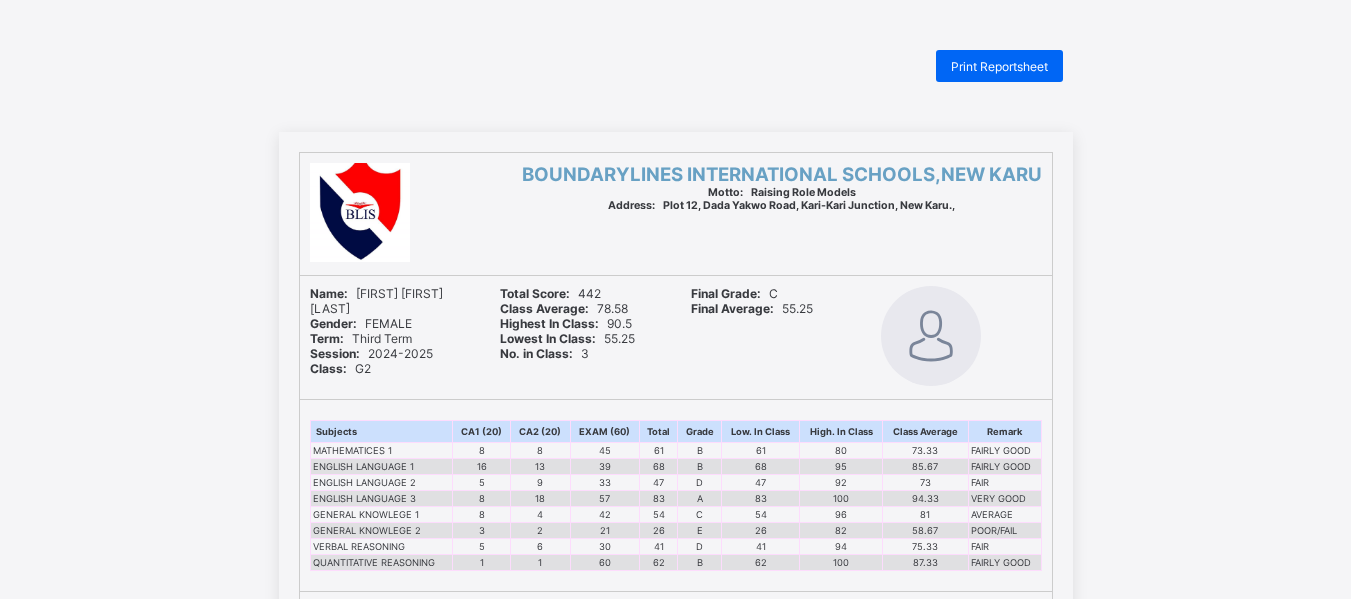 scroll, scrollTop: 0, scrollLeft: 0, axis: both 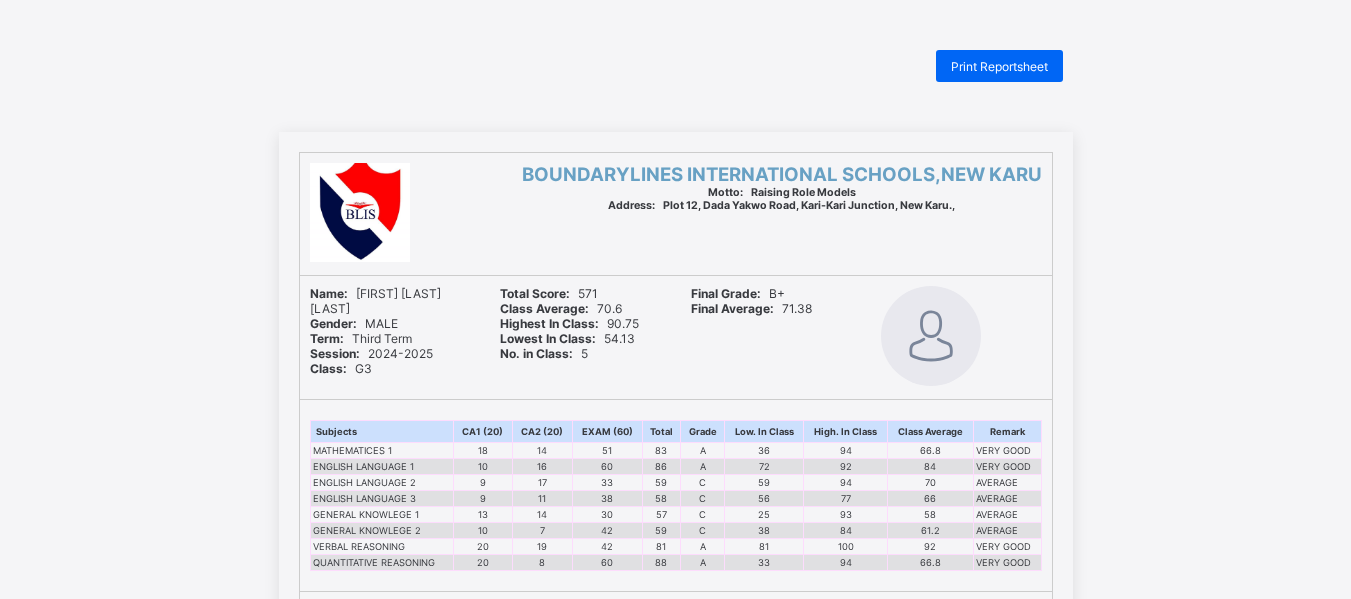 click on "Print Reportsheet" at bounding box center [999, 66] 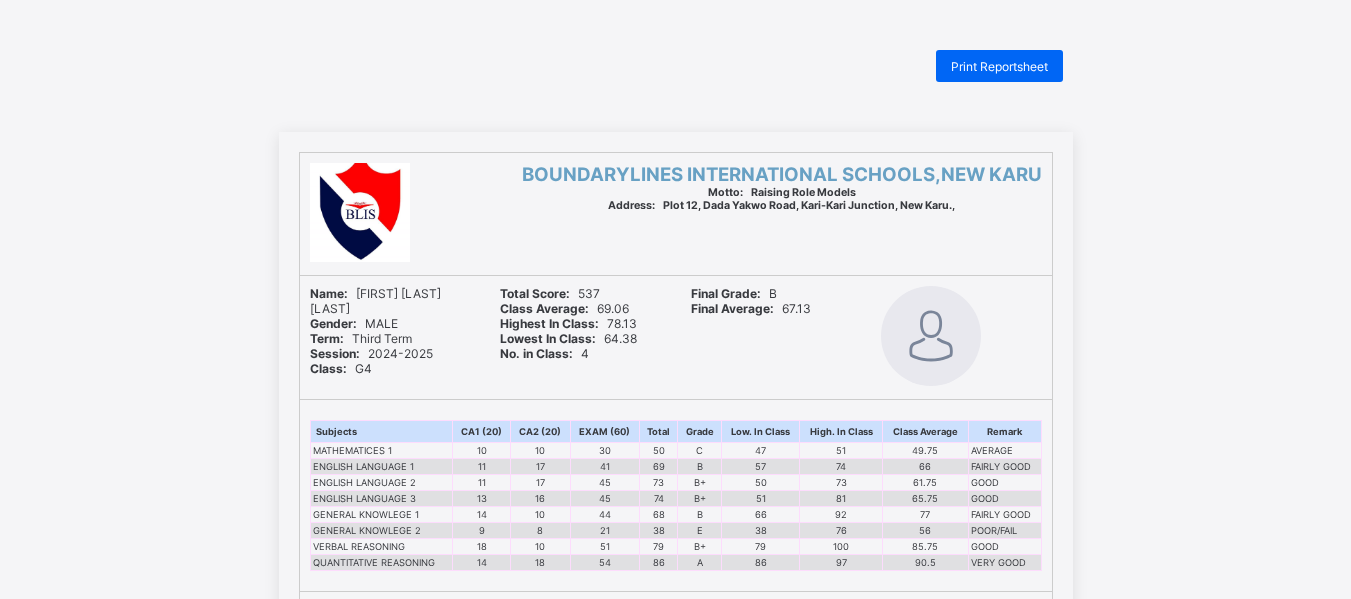 scroll, scrollTop: 0, scrollLeft: 0, axis: both 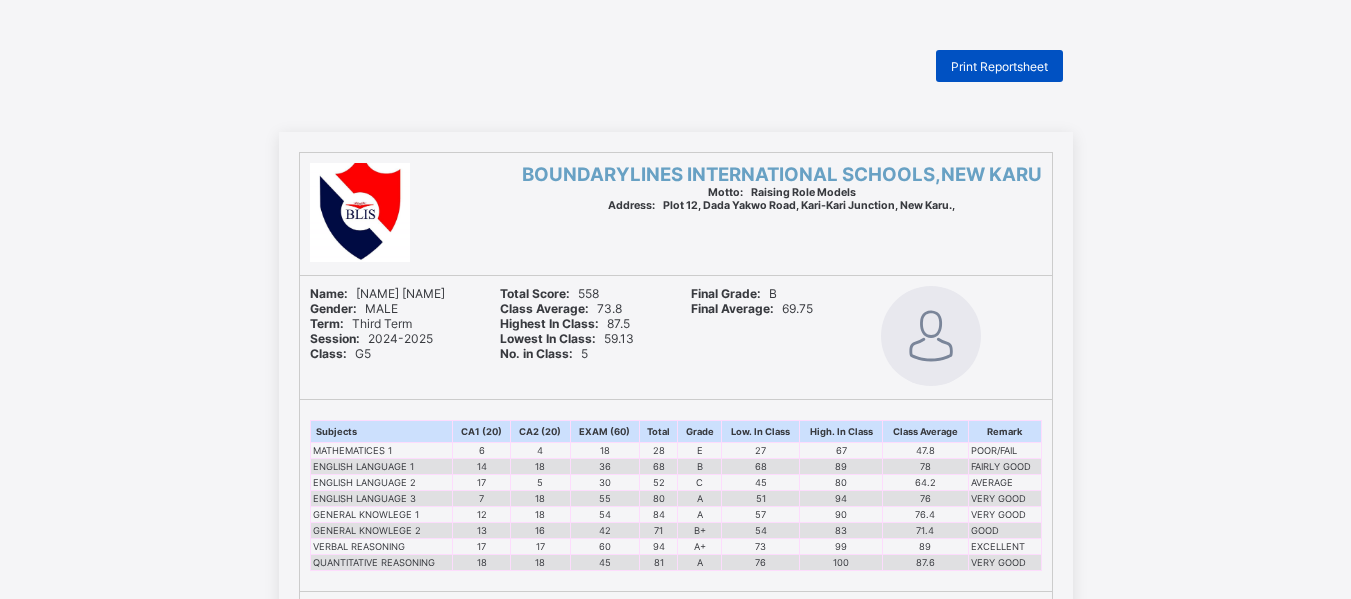 click on "Print Reportsheet" at bounding box center (999, 66) 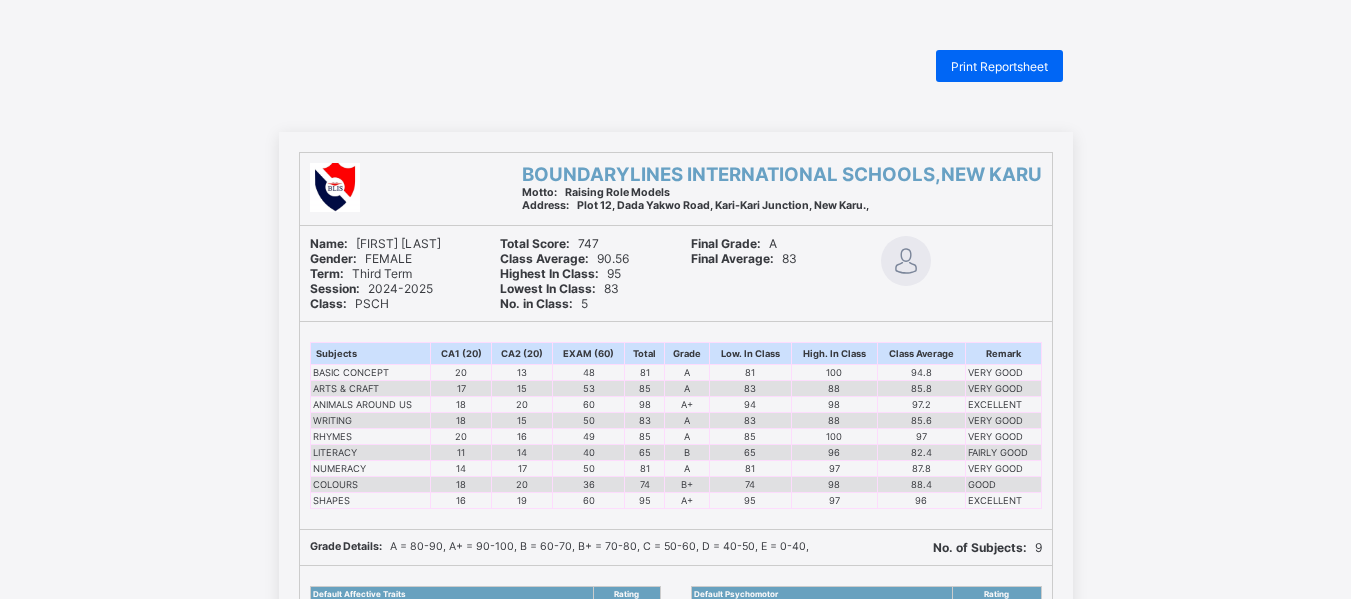 scroll, scrollTop: 0, scrollLeft: 0, axis: both 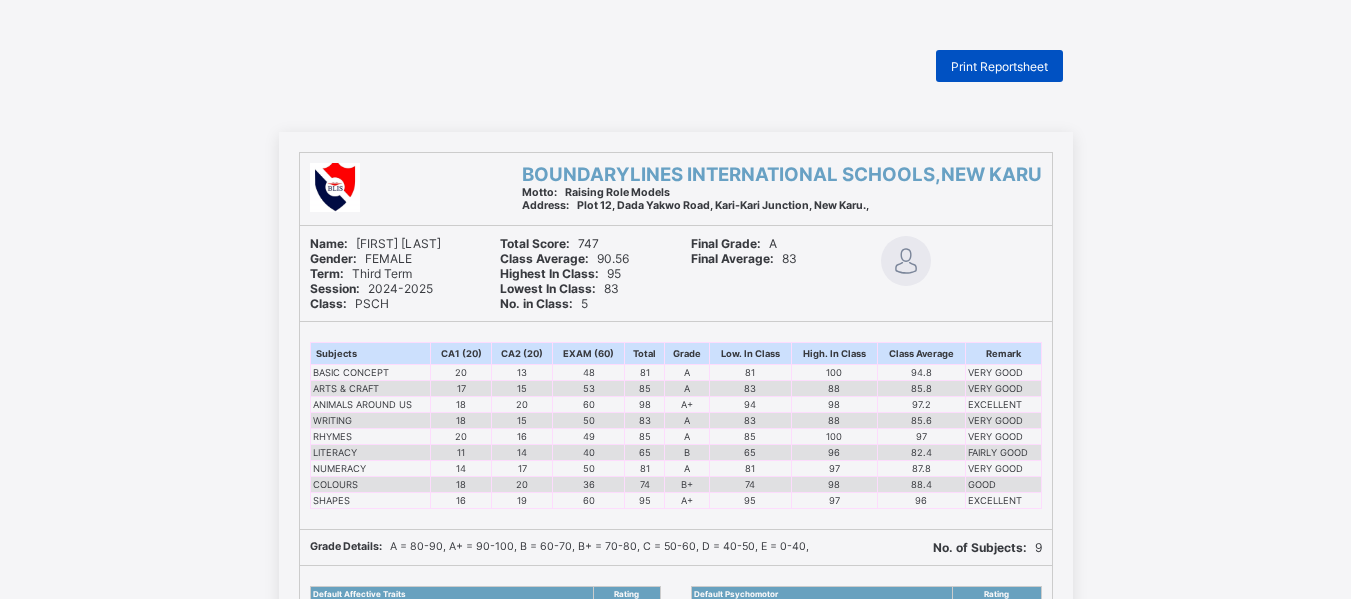 click on "Print Reportsheet" at bounding box center [999, 66] 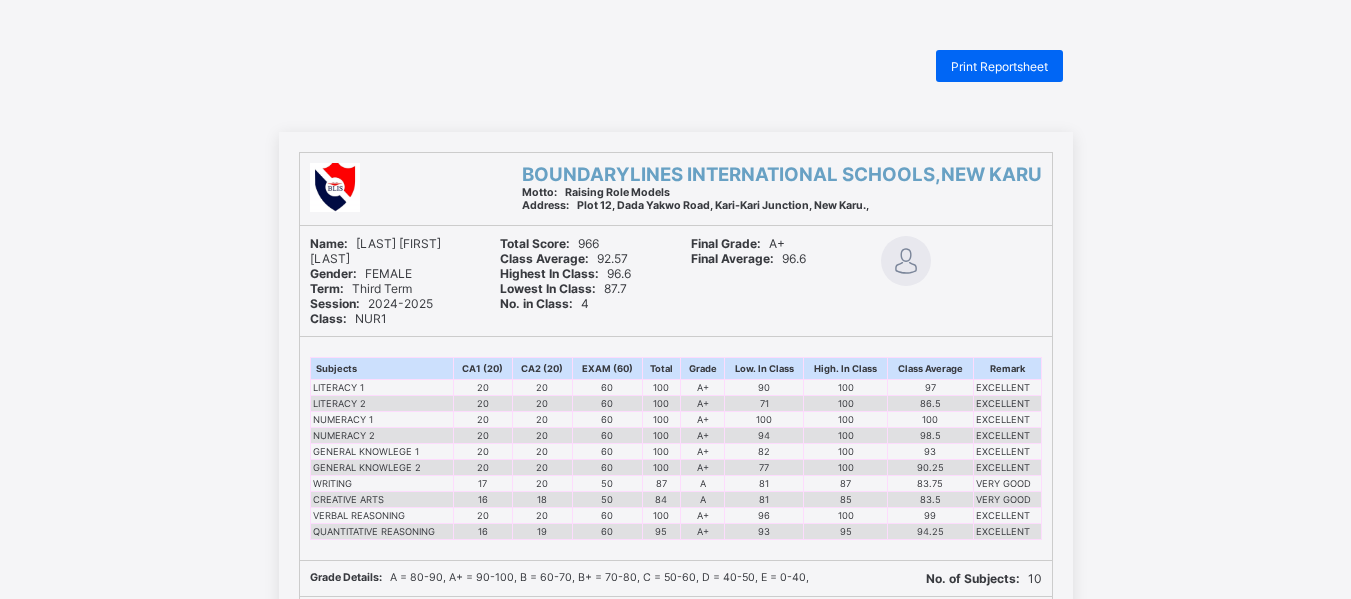 scroll, scrollTop: 0, scrollLeft: 0, axis: both 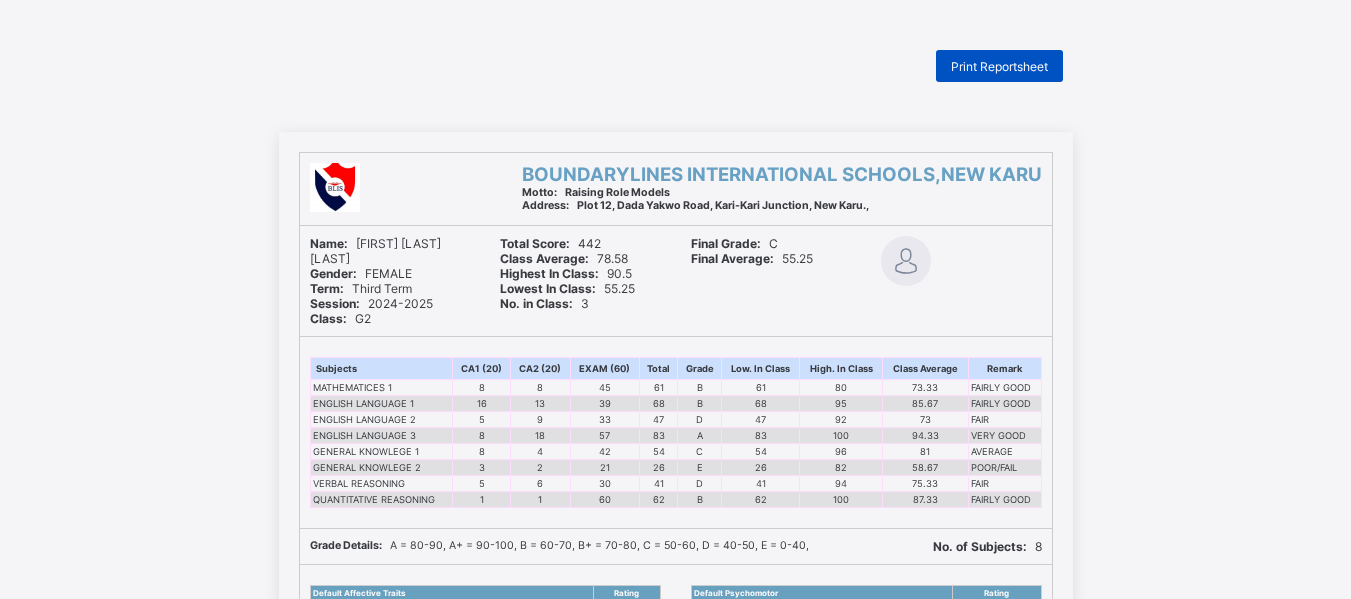 click on "Print Reportsheet" at bounding box center [999, 66] 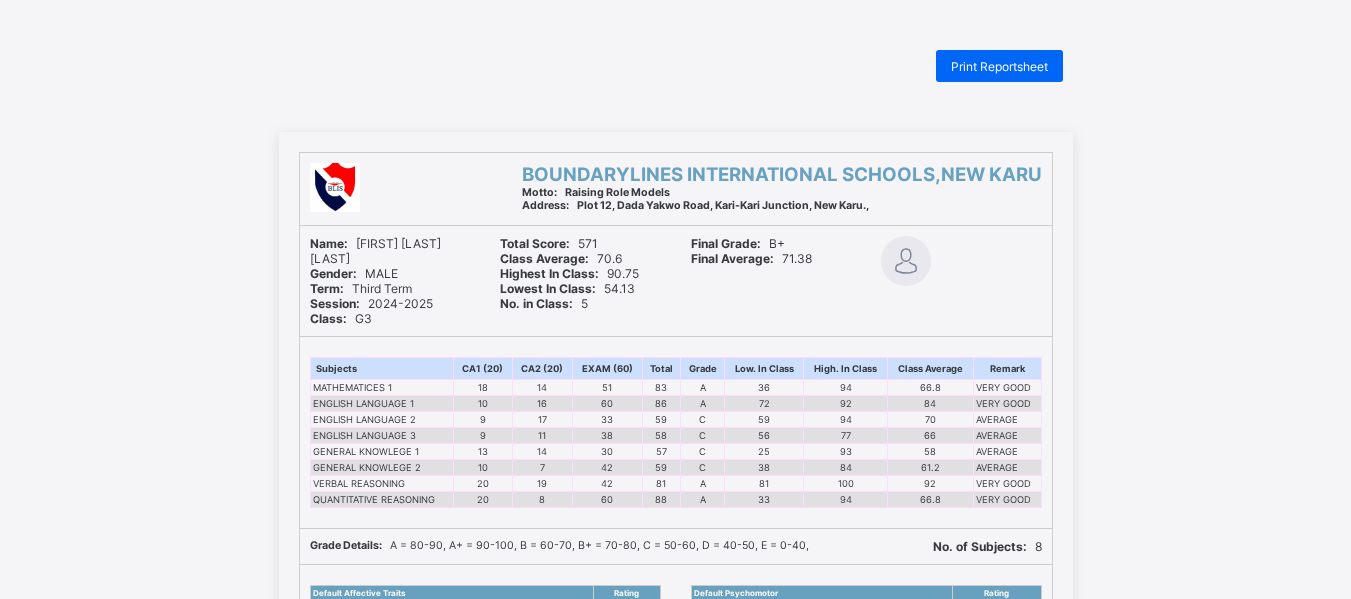 scroll, scrollTop: 0, scrollLeft: 0, axis: both 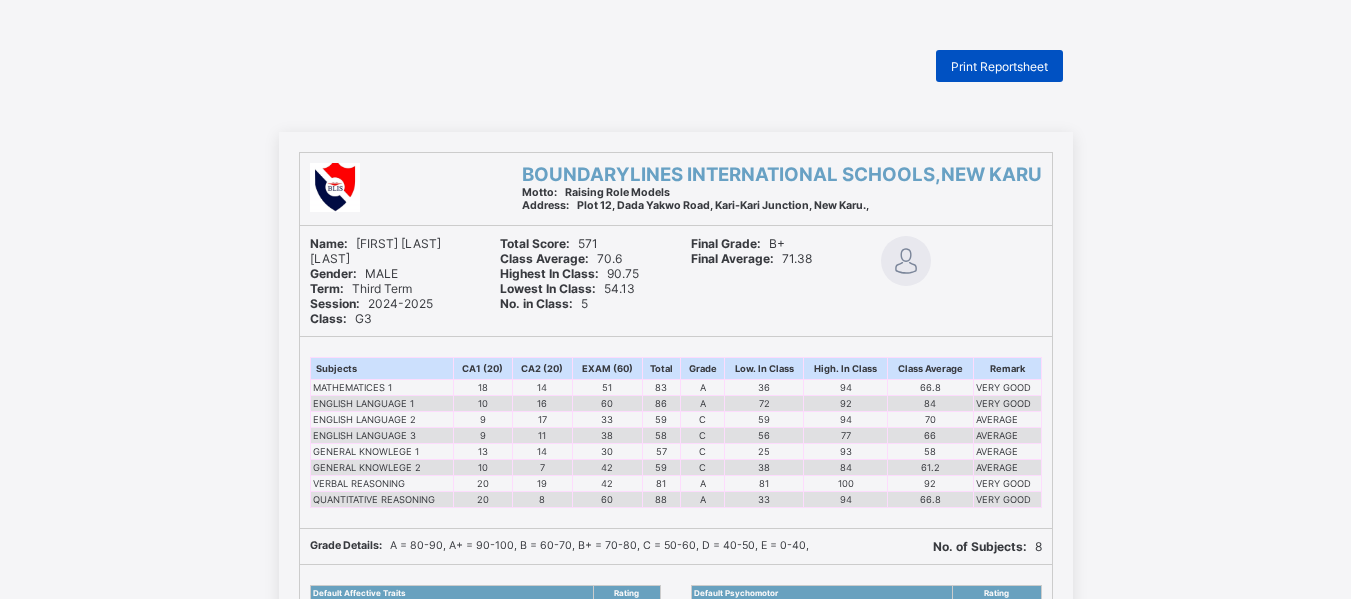 click on "Print Reportsheet" at bounding box center (999, 66) 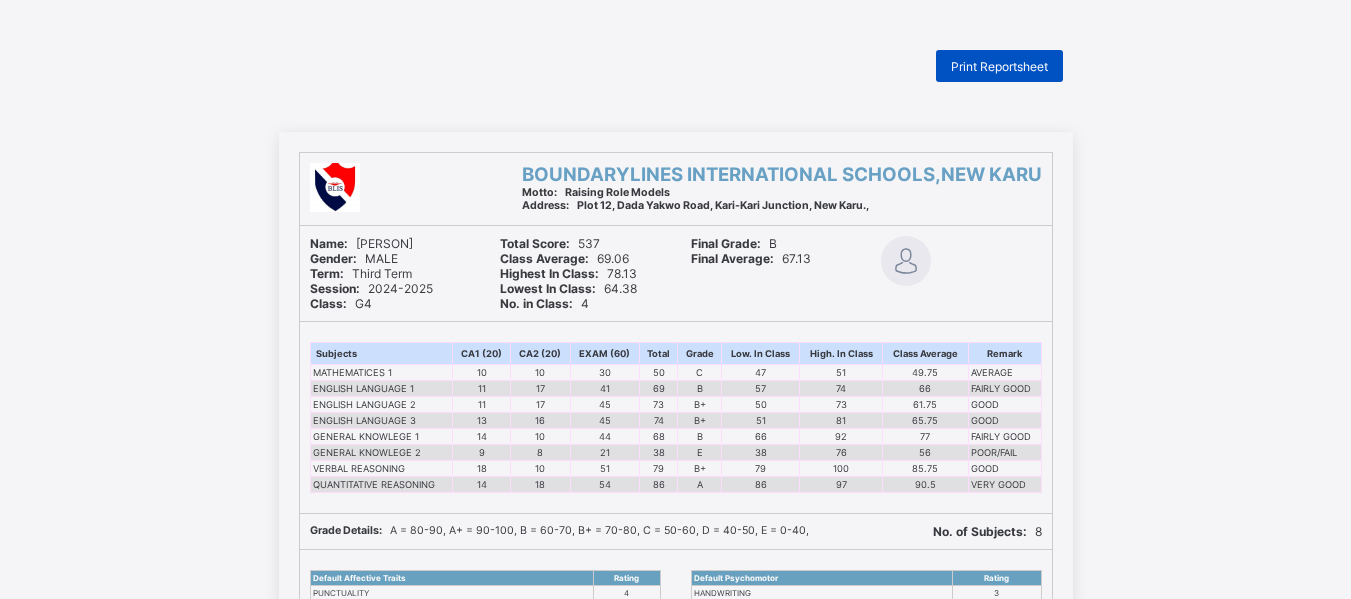 scroll, scrollTop: 0, scrollLeft: 0, axis: both 